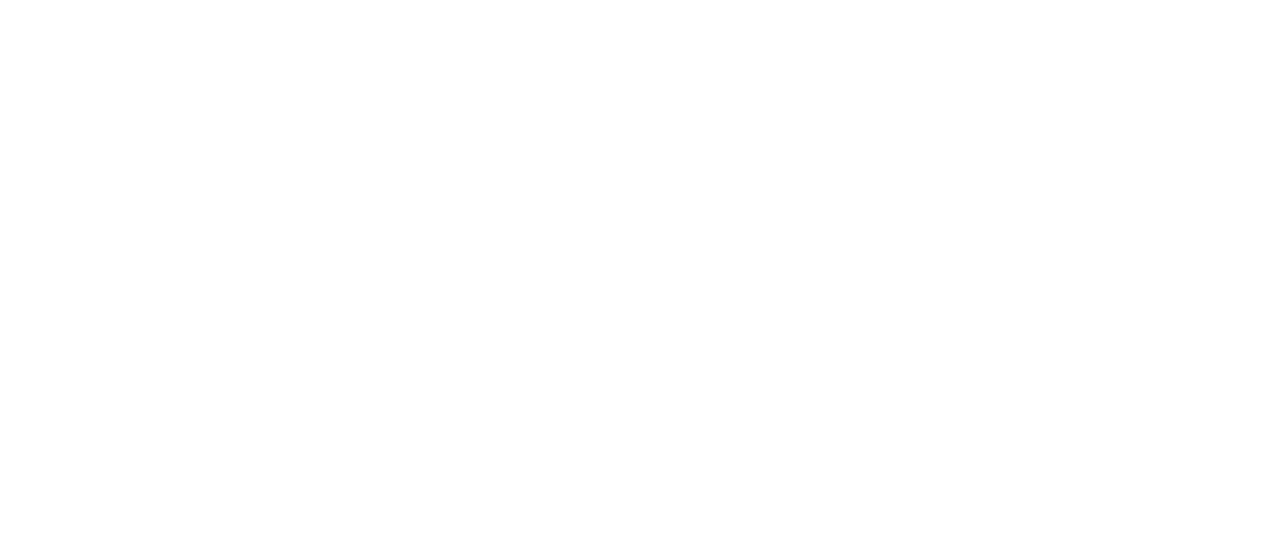 scroll, scrollTop: 0, scrollLeft: 0, axis: both 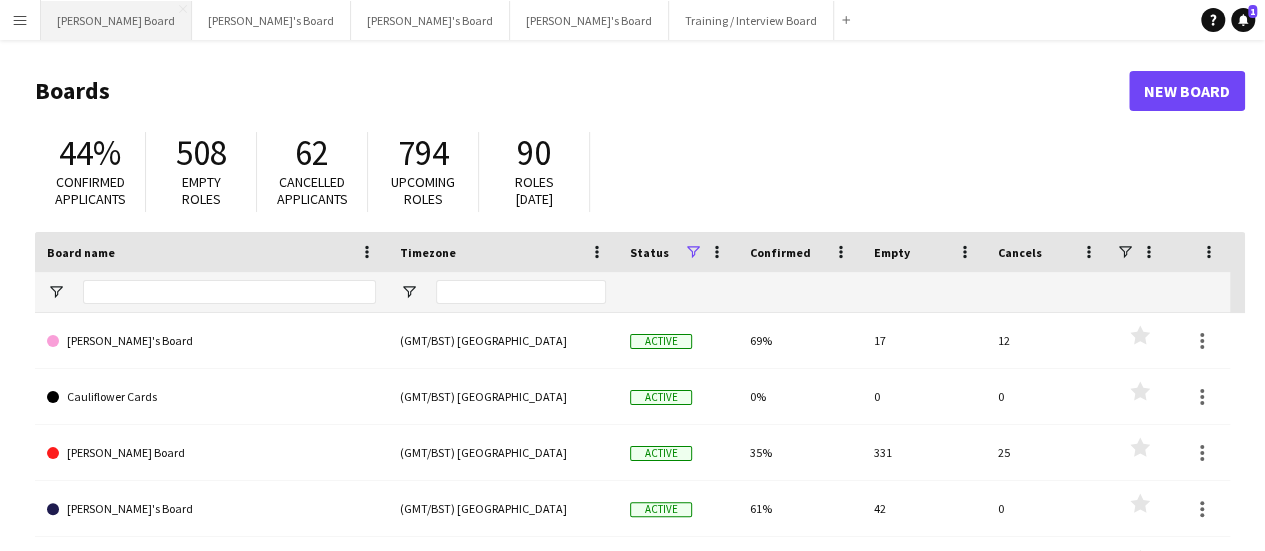 click on "[PERSON_NAME] Board
Close" at bounding box center (116, 20) 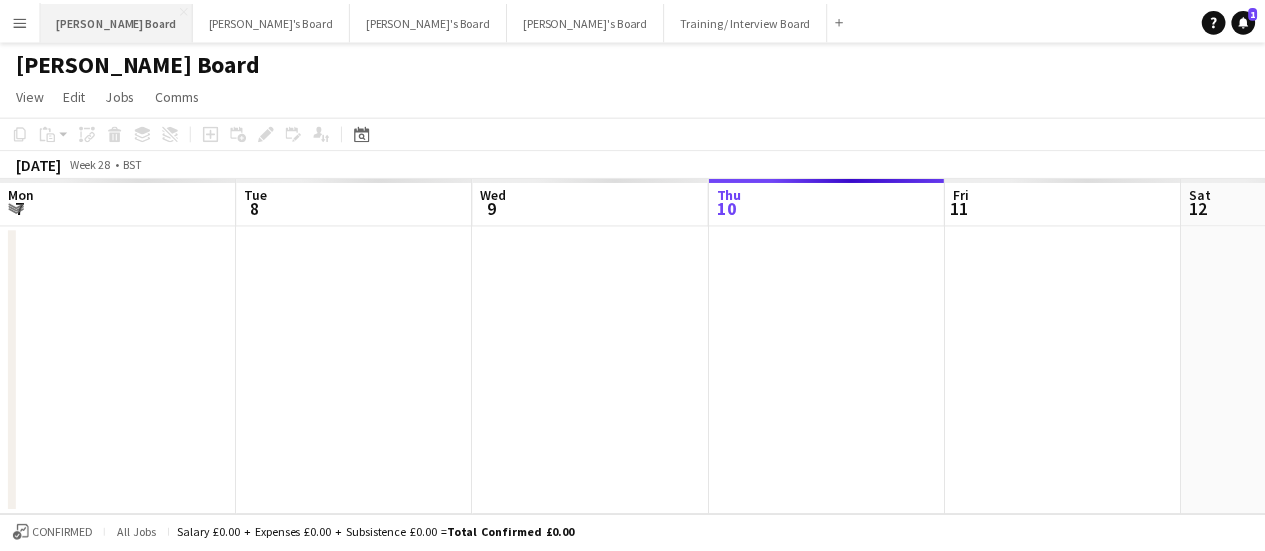 scroll, scrollTop: 0, scrollLeft: 478, axis: horizontal 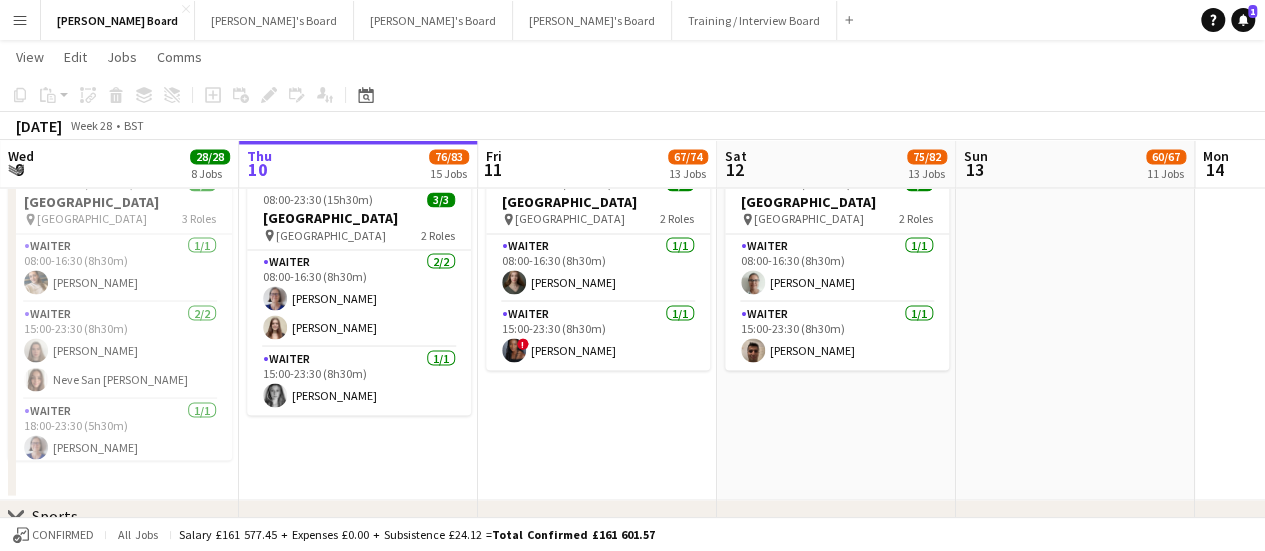 click on "08:00-23:30 (15h30m)    2/2   [GEOGRAPHIC_DATA]
pin
Four Seasons Hotel    2 Roles   Waiter   [DATE]   08:00-16:30 (8h30m)
[PERSON_NAME]  Waiter   [DATE]   15:00-23:30 (8h30m)
! [GEOGRAPHIC_DATA][PERSON_NAME]" at bounding box center [597, 328] 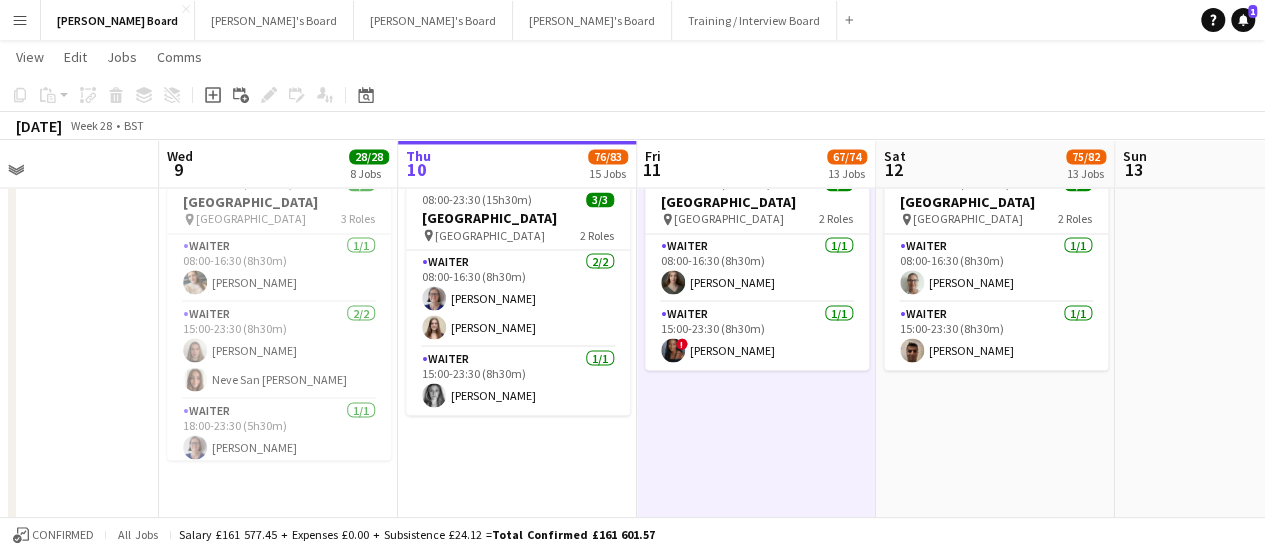 scroll, scrollTop: 0, scrollLeft: 559, axis: horizontal 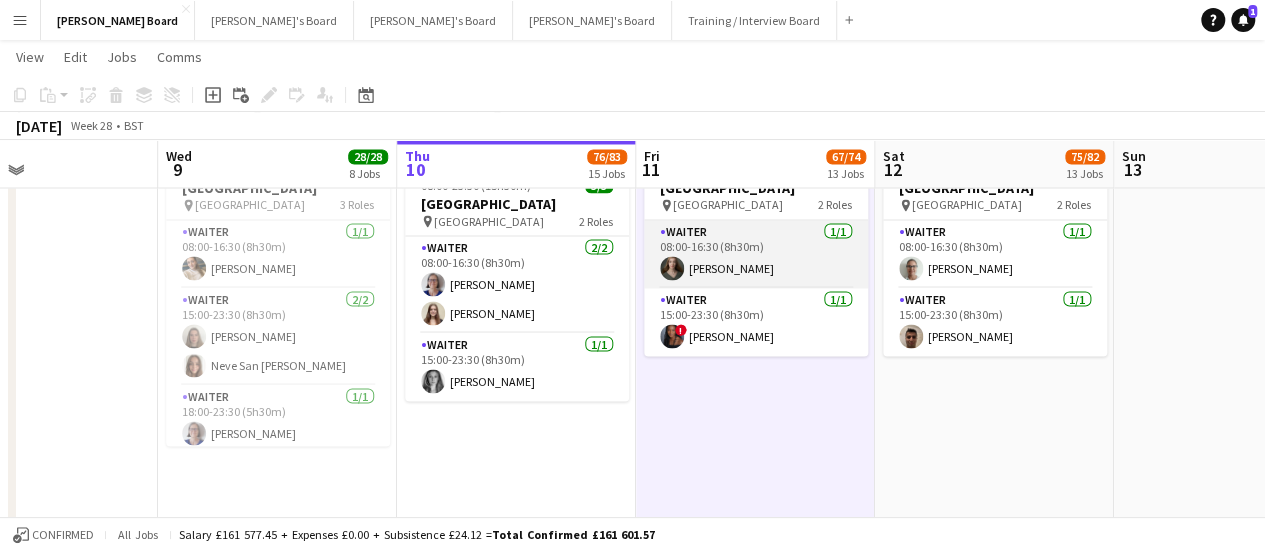 click on "Waiter   [DATE]   08:00-16:30 (8h30m)
[PERSON_NAME]" at bounding box center [756, 254] 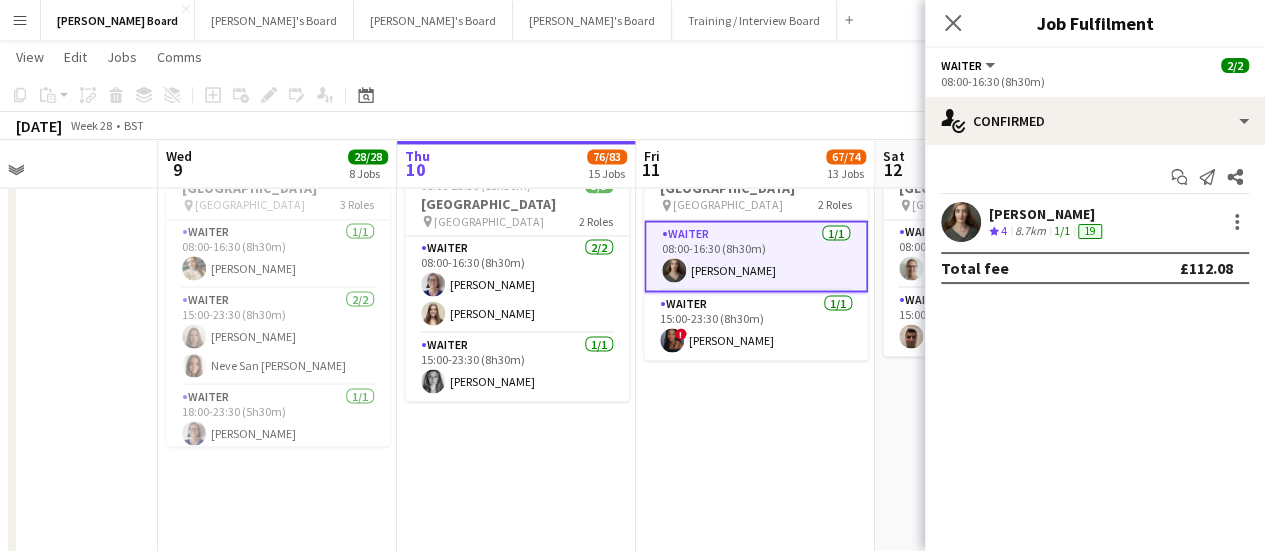 click at bounding box center (961, 222) 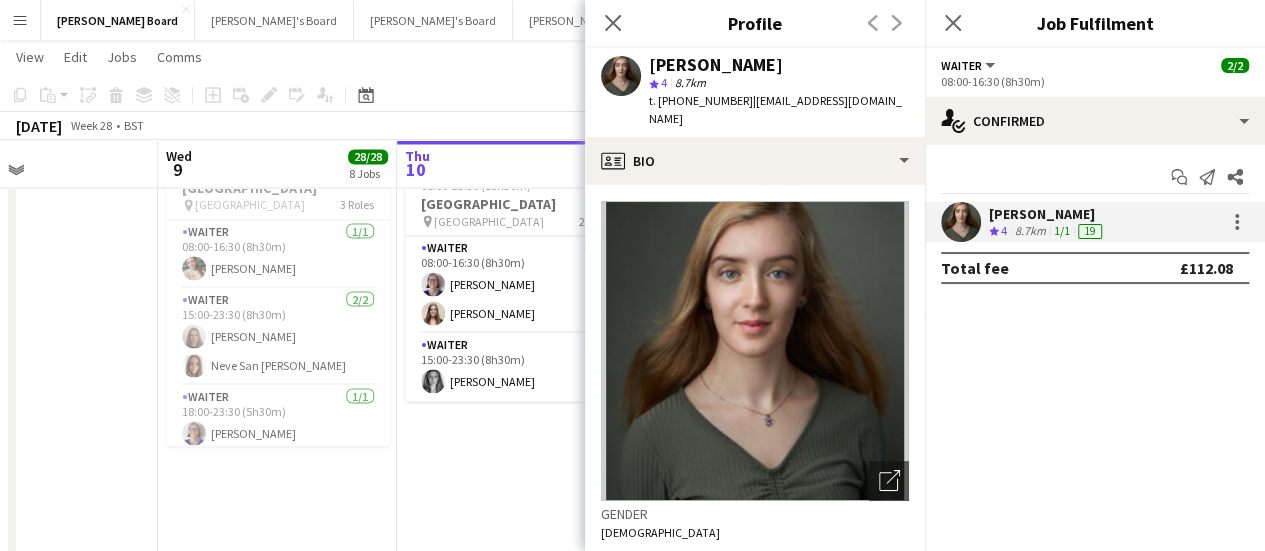 scroll, scrollTop: 292, scrollLeft: 0, axis: vertical 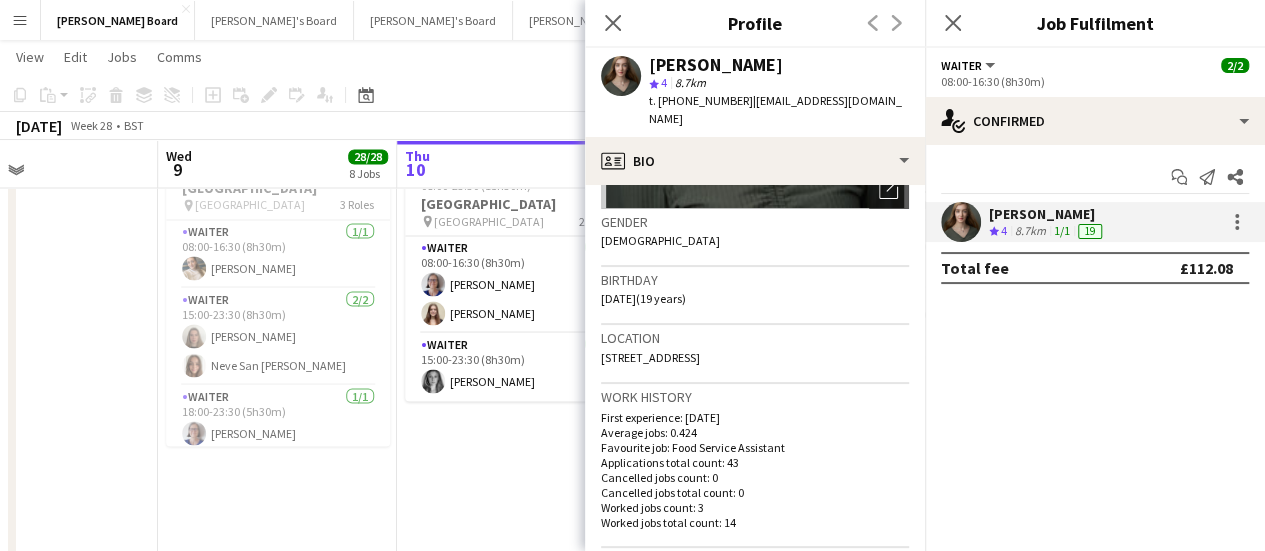 click on "In progress   08:00-23:30 (15h30m)    3/3   [GEOGRAPHIC_DATA]
pin
Four Seasons Hotel    2 Roles   Waiter   [DATE]   08:00-16:30 (8h30m)
[PERSON_NAME] [PERSON_NAME]  Waiter   [DATE]   15:00-23:30 (8h30m)
[PERSON_NAME]" at bounding box center [516, 419] 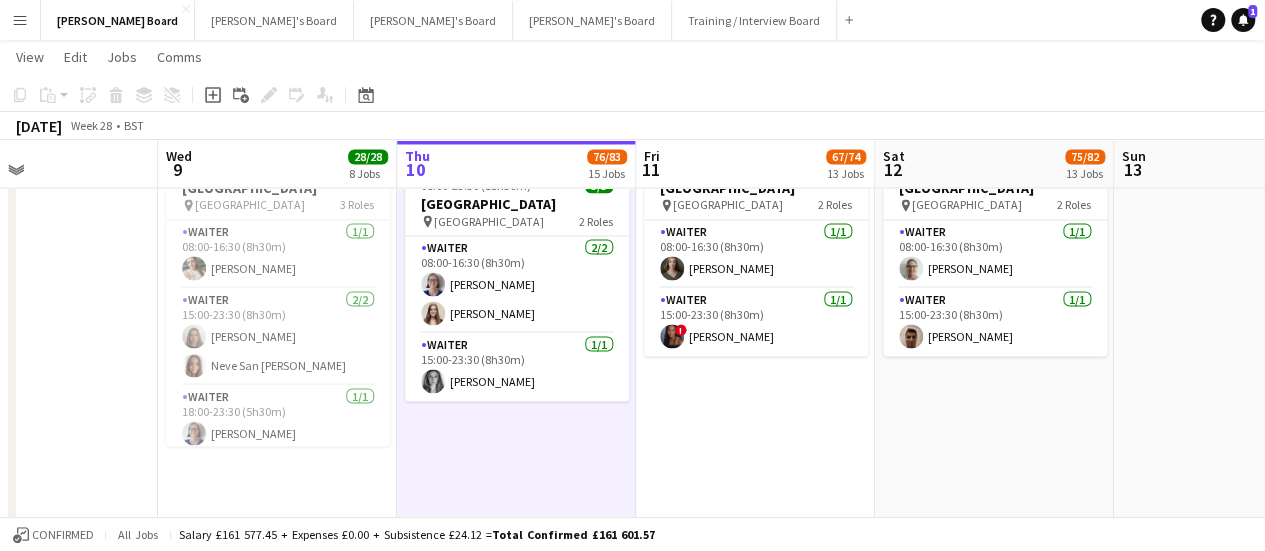 scroll, scrollTop: 0, scrollLeft: 677, axis: horizontal 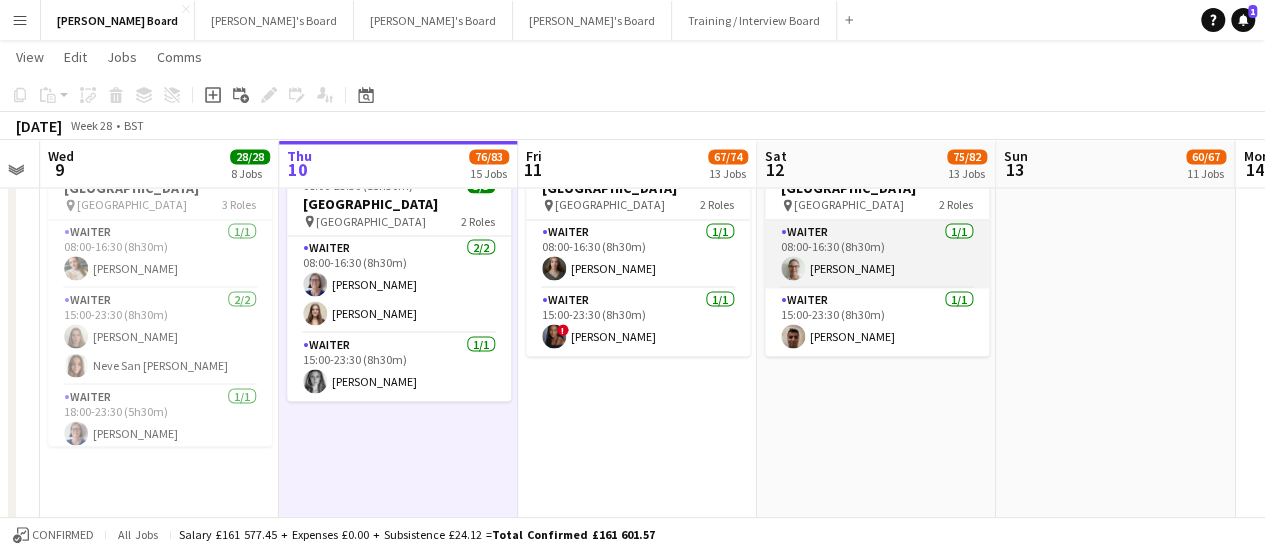click on "Waiter   [DATE]   08:00-16:30 (8h30m)
[PERSON_NAME]" at bounding box center (877, 254) 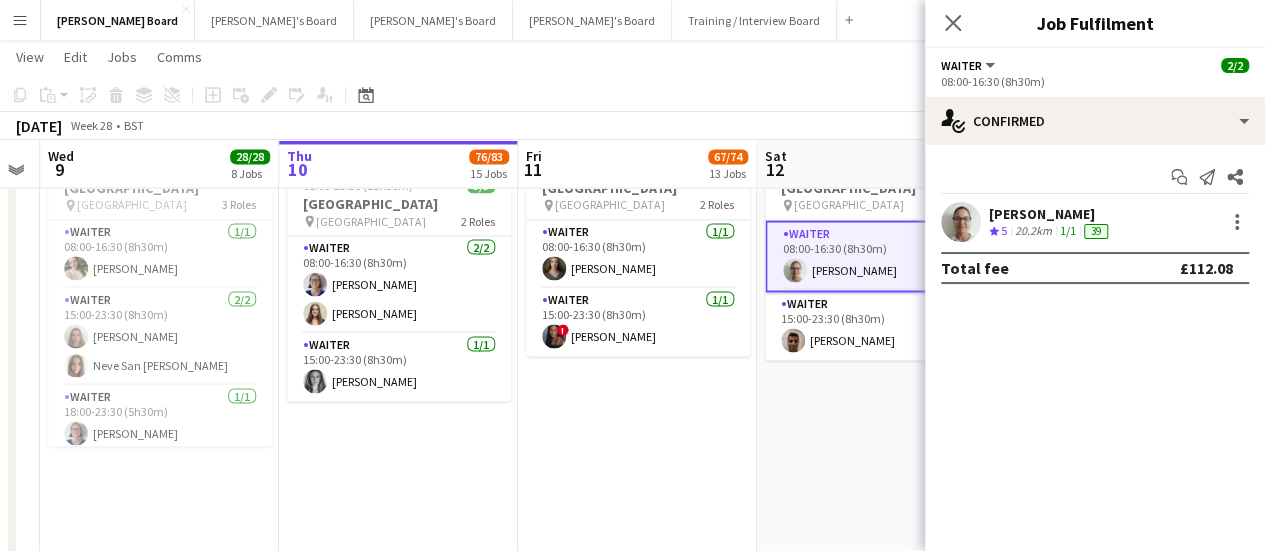 click on "[PERSON_NAME]" at bounding box center [1050, 214] 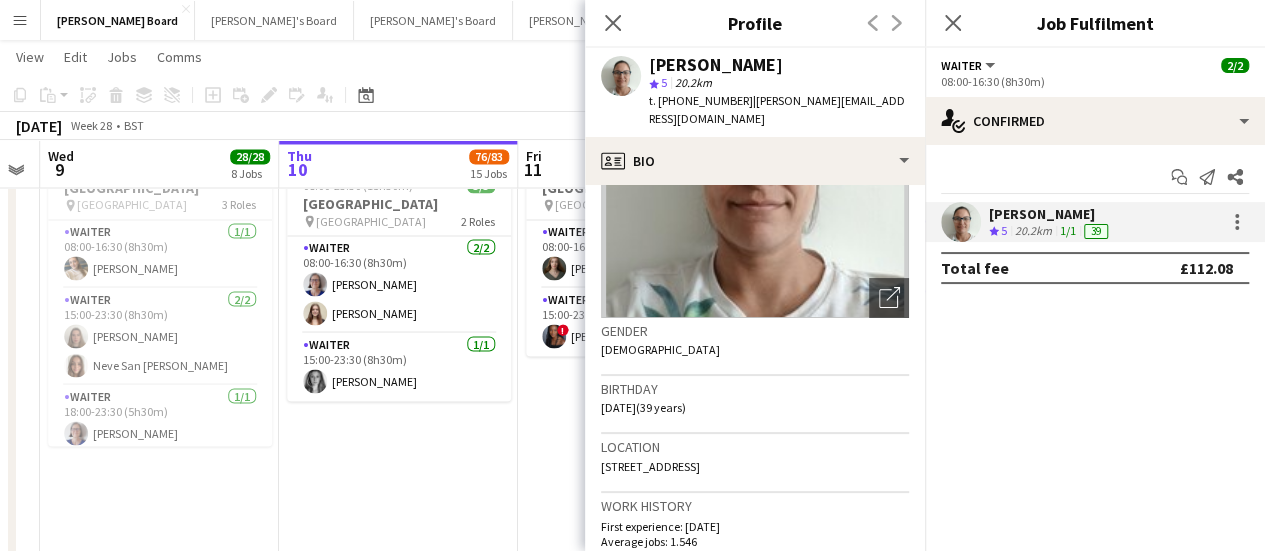 scroll, scrollTop: 184, scrollLeft: 0, axis: vertical 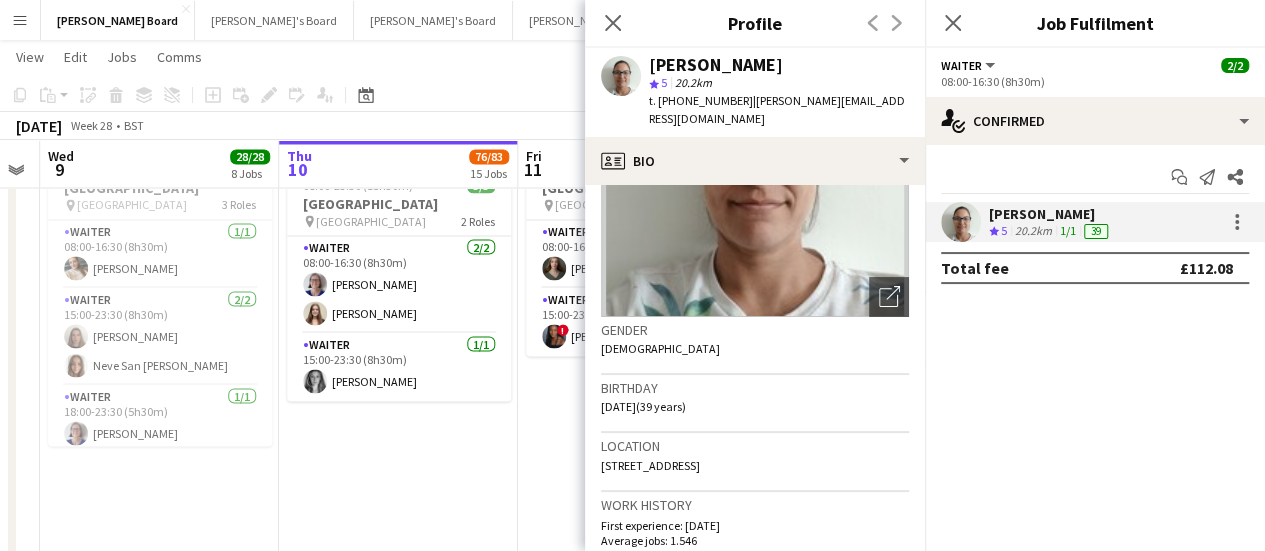 click on "In progress   08:00-23:30 (15h30m)    3/3   [GEOGRAPHIC_DATA]
pin
Four Seasons Hotel    2 Roles   Waiter   [DATE]   08:00-16:30 (8h30m)
[PERSON_NAME] [PERSON_NAME]  Waiter   [DATE]   15:00-23:30 (8h30m)
[PERSON_NAME]" at bounding box center (398, 419) 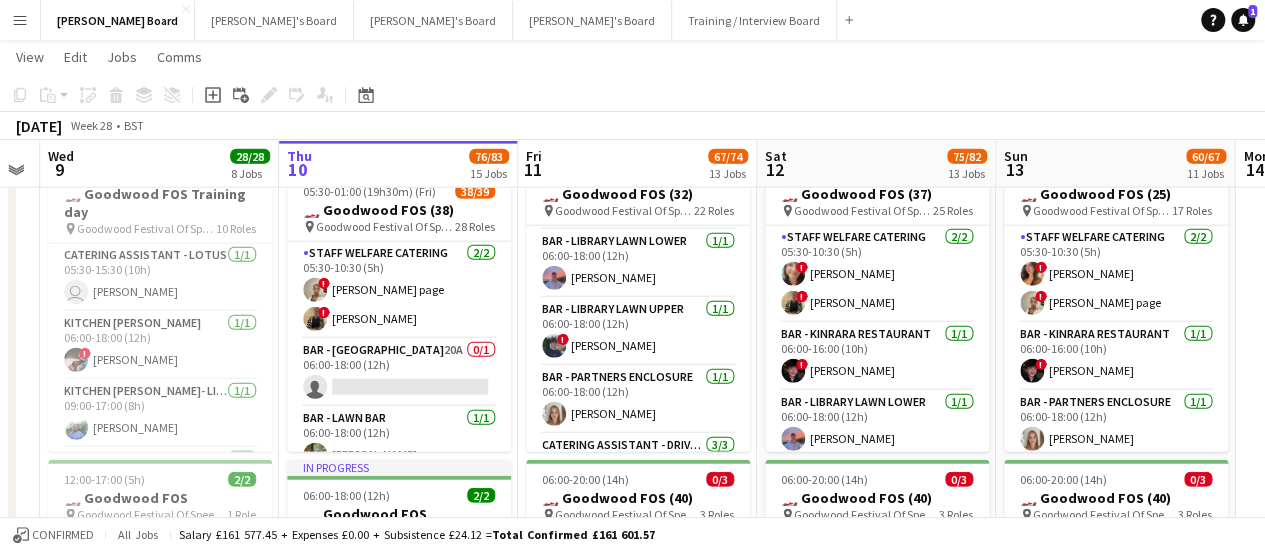 scroll, scrollTop: 2344, scrollLeft: 0, axis: vertical 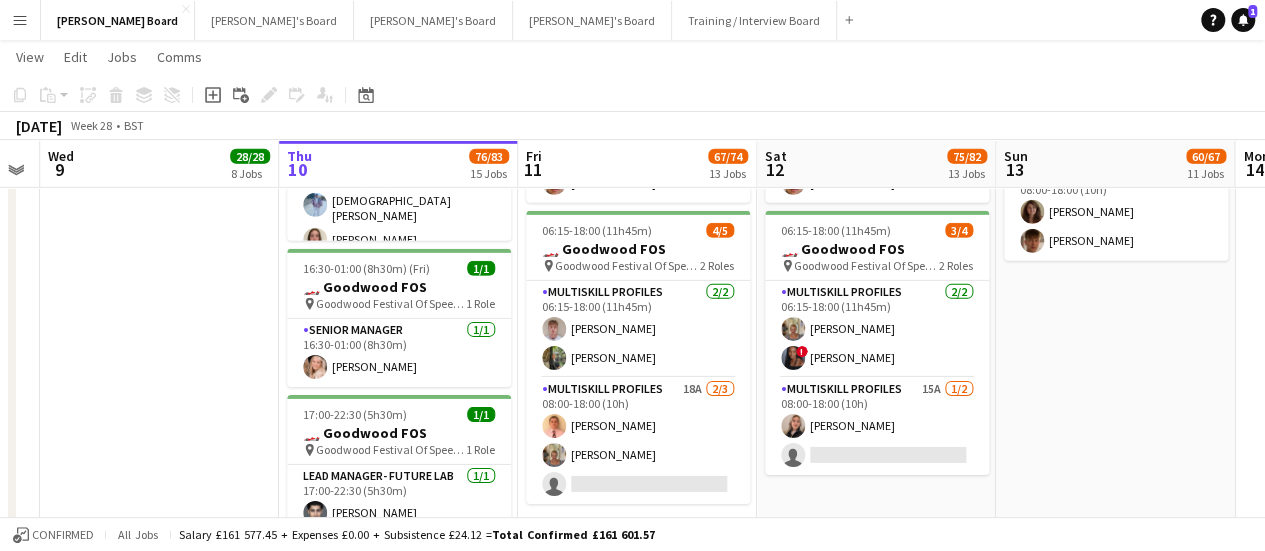 click on "MULTISKILL PROFILES   18A   [DATE]   08:00-18:00 (10h)
[PERSON_NAME] [PERSON_NAME]
single-neutral-actions" at bounding box center (638, 441) 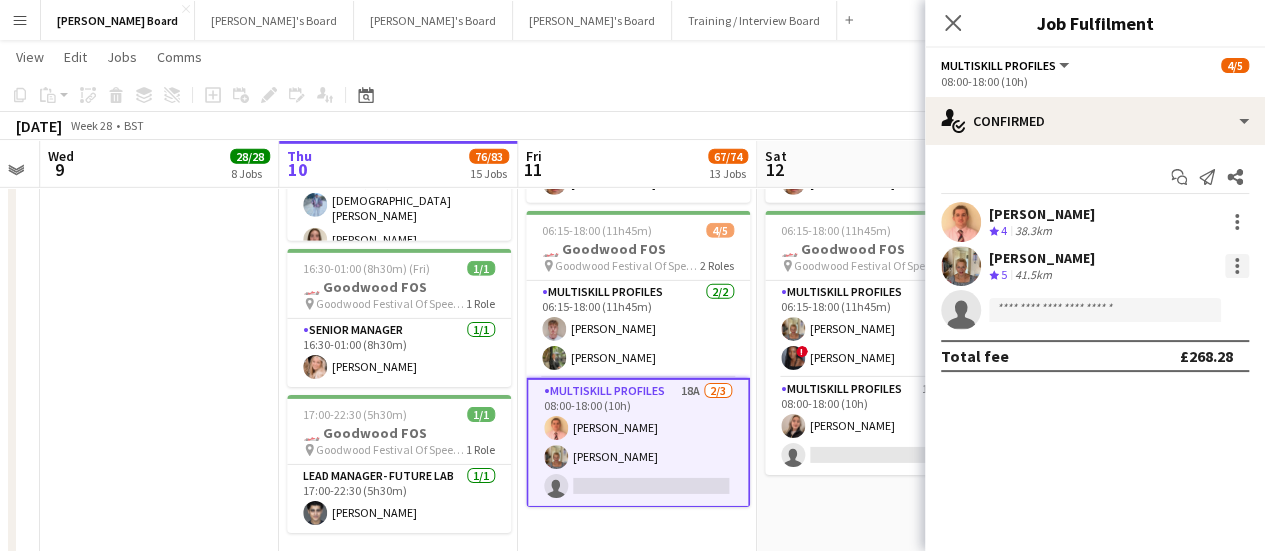 click at bounding box center (1237, 266) 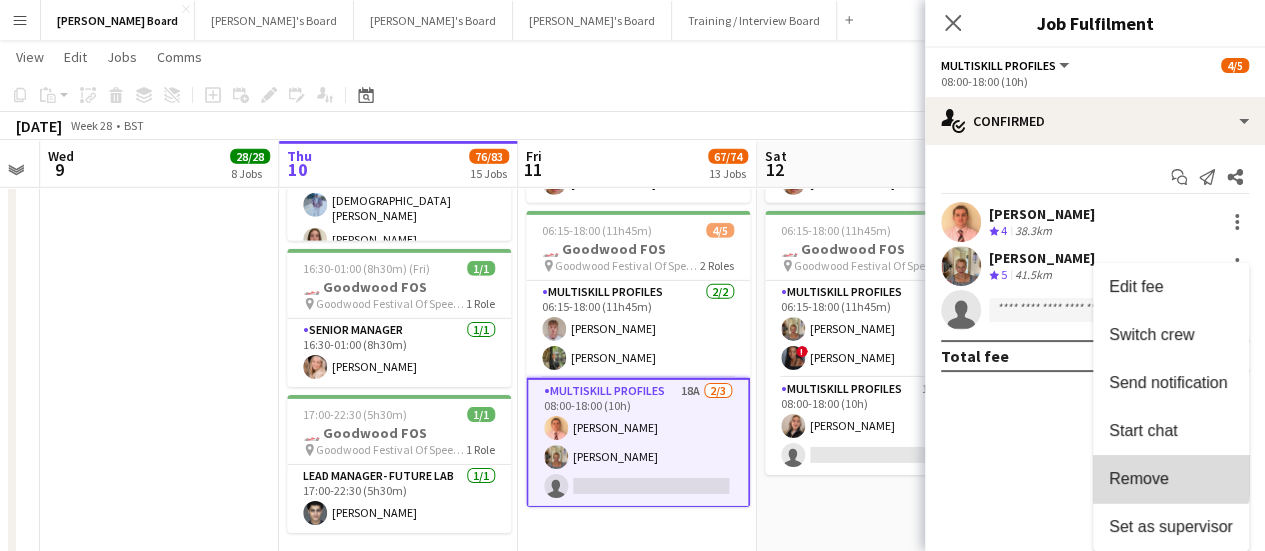 click on "Remove" at bounding box center (1139, 478) 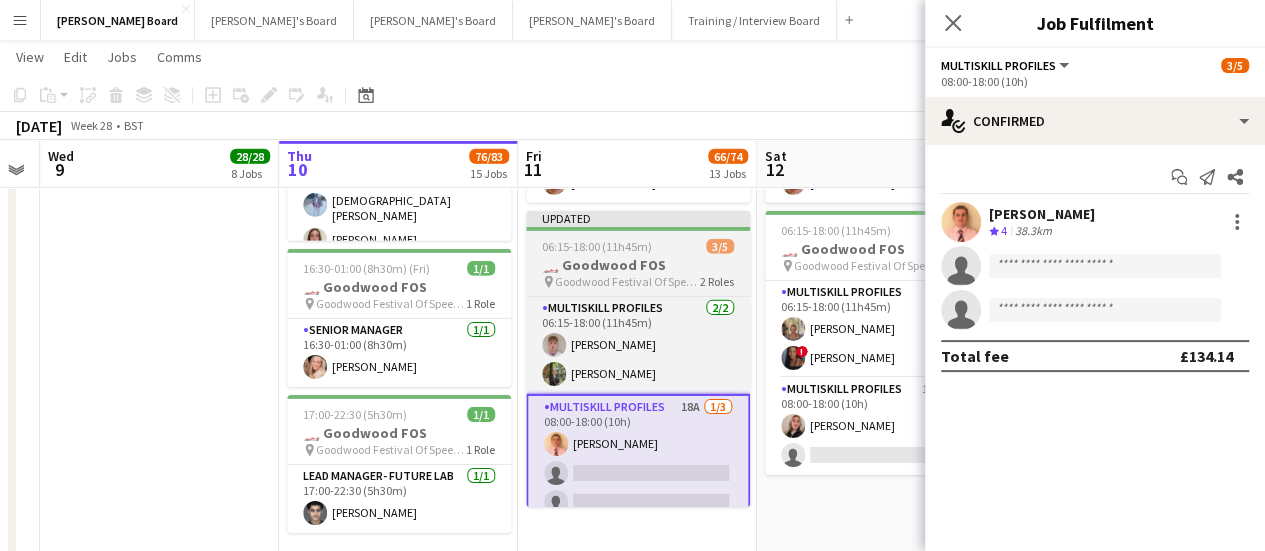 click on "06:15-18:00 (11h45m)    3/5" at bounding box center [638, 246] 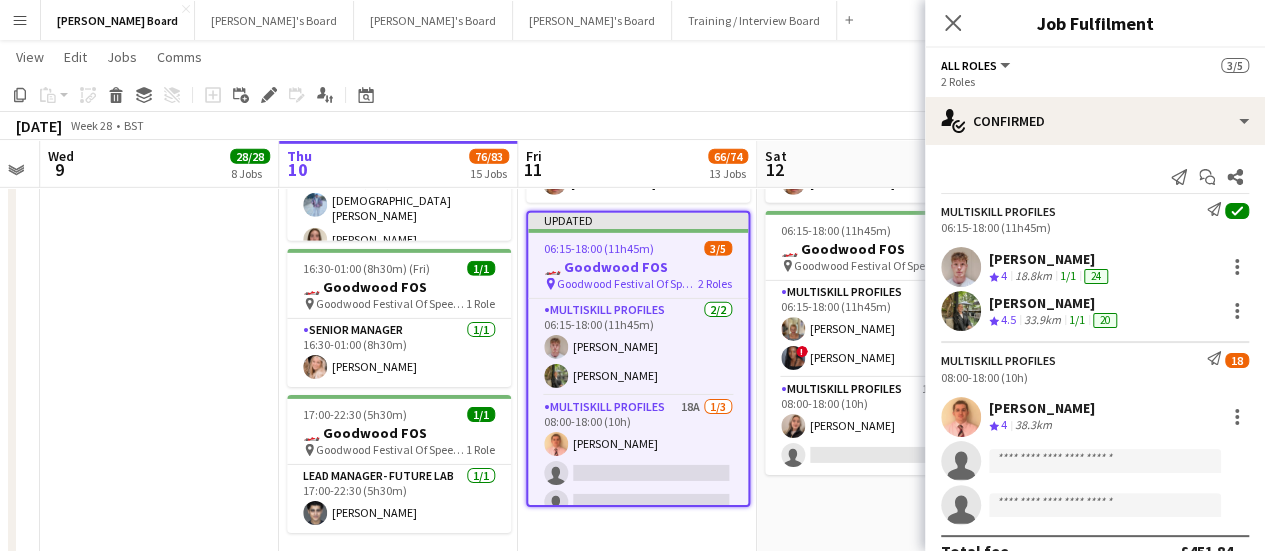 click on "View  Day view expanded Day view collapsed Month view Date picker Jump to [DATE] Expand Linked Jobs Collapse Linked Jobs  Edit  Copy Ctrl+C  Paste  Without Crew Ctrl+V With Crew Ctrl+Shift+V Paste as linked job  Group  Group Ungroup  Jobs  New Job Edit Job Delete Job New Linked Job Edit Linked Jobs Job fulfilment Promote Role Copy Role URL  Comms  Notify confirmed crew Create chat" 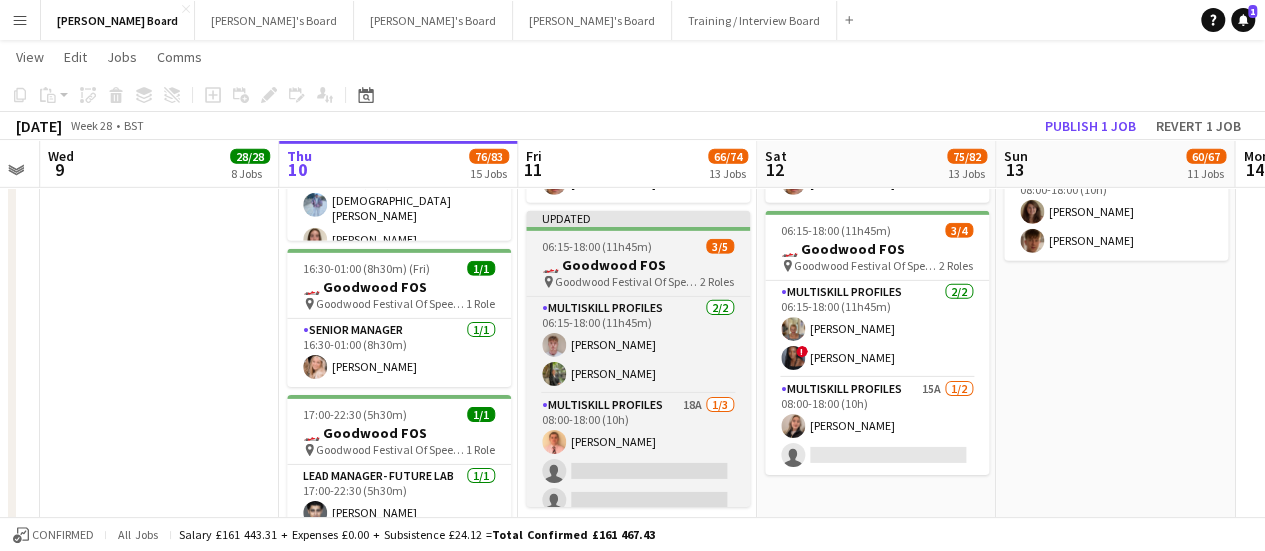 click on "🏎️ Goodwood FOS" at bounding box center (638, 265) 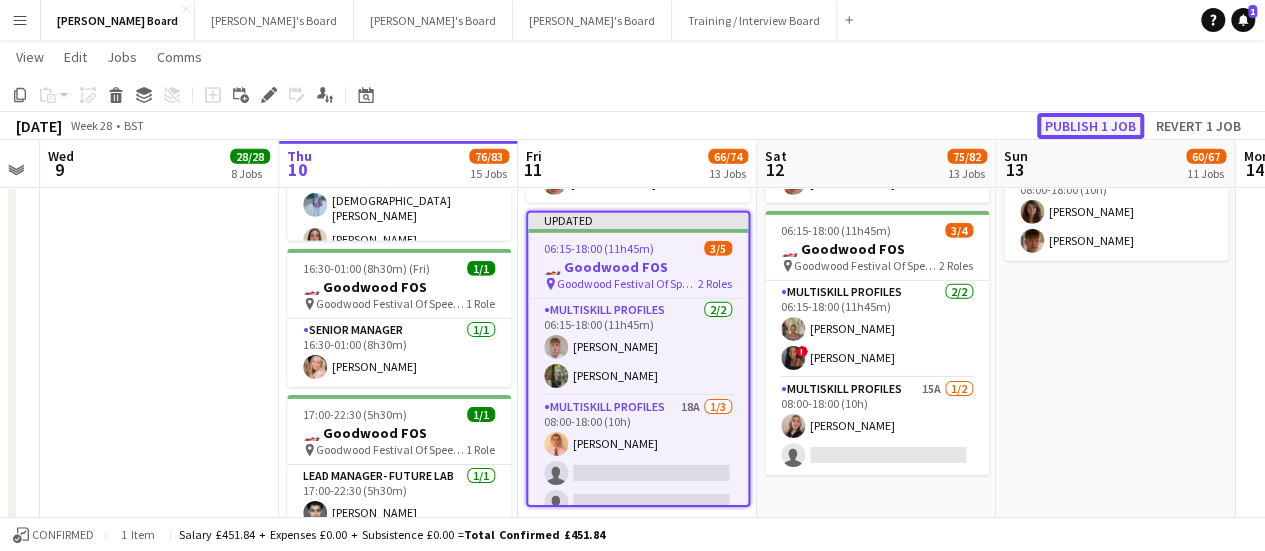 click on "Publish 1 job" 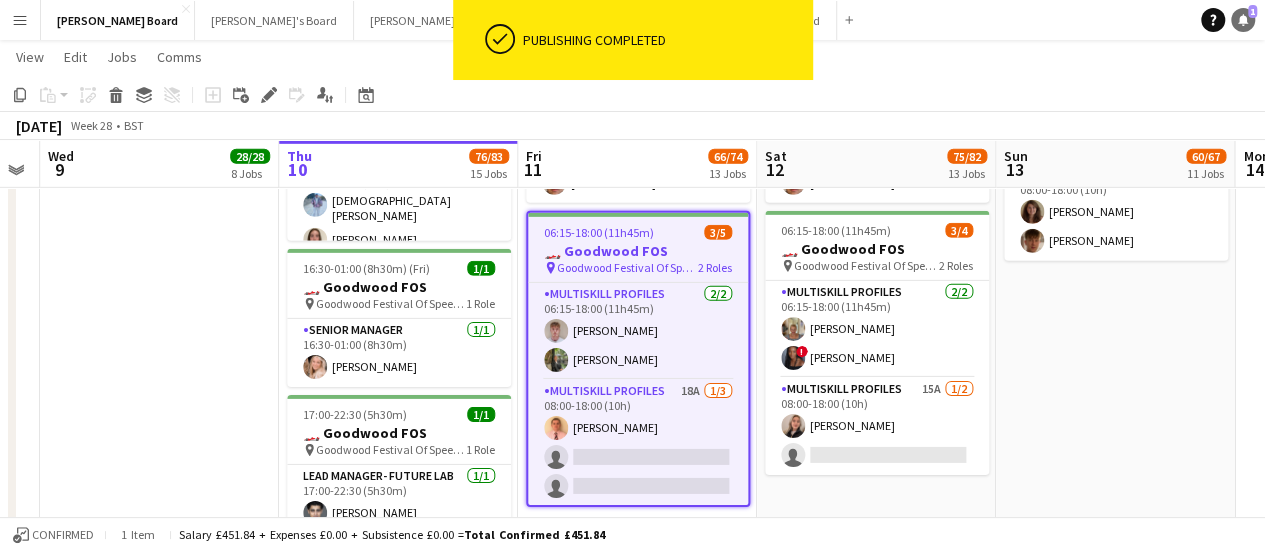 click on "Notifications" 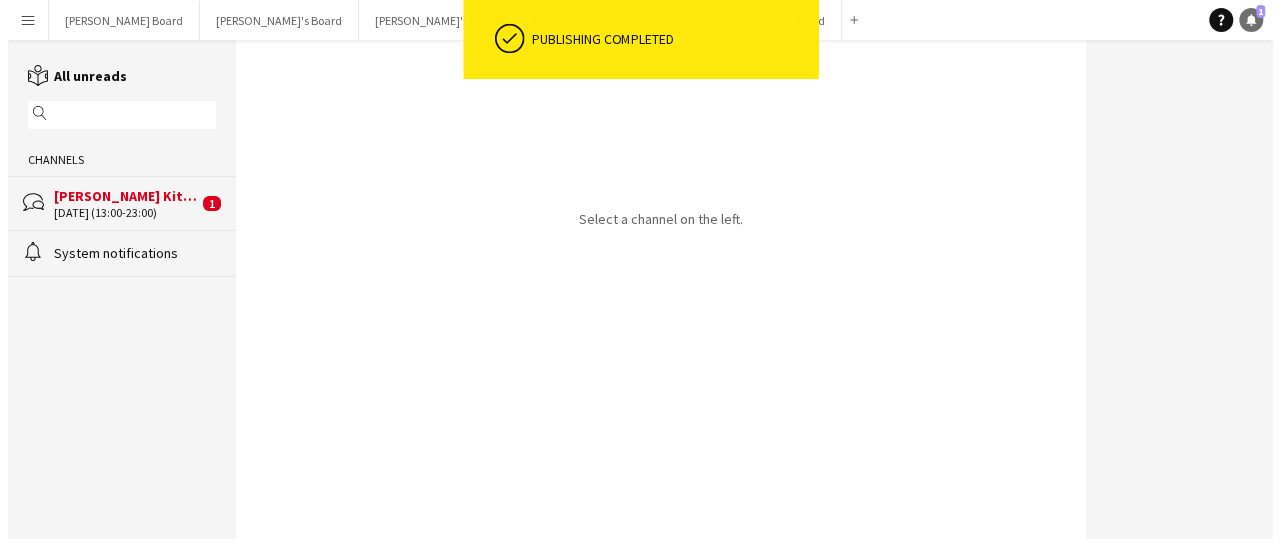 scroll, scrollTop: 0, scrollLeft: 0, axis: both 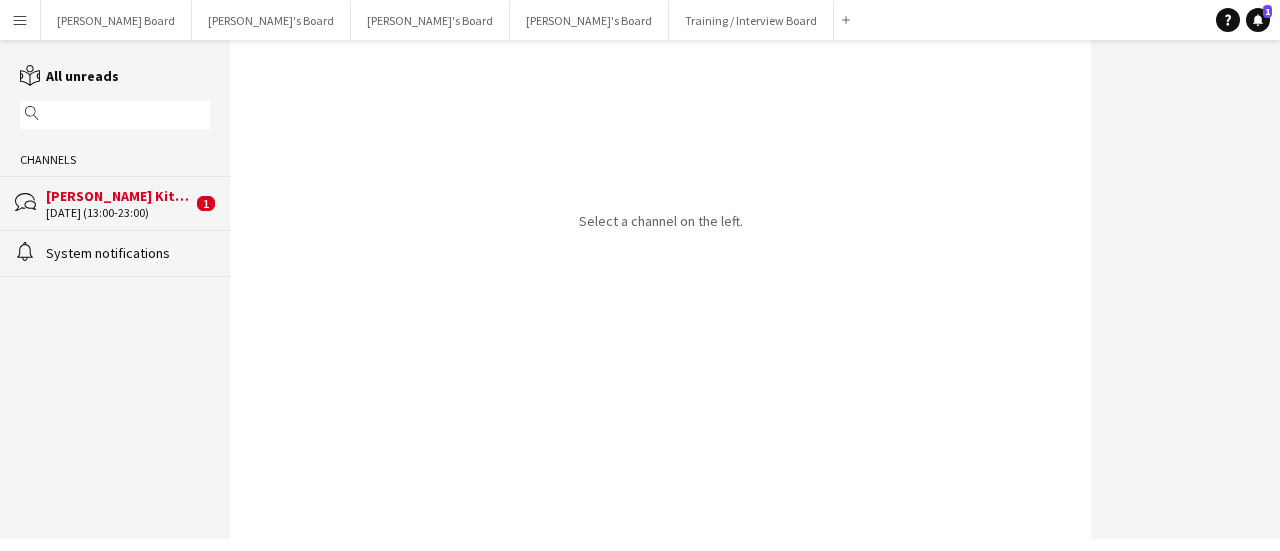 click on "[DATE] (13:00-23:00)" 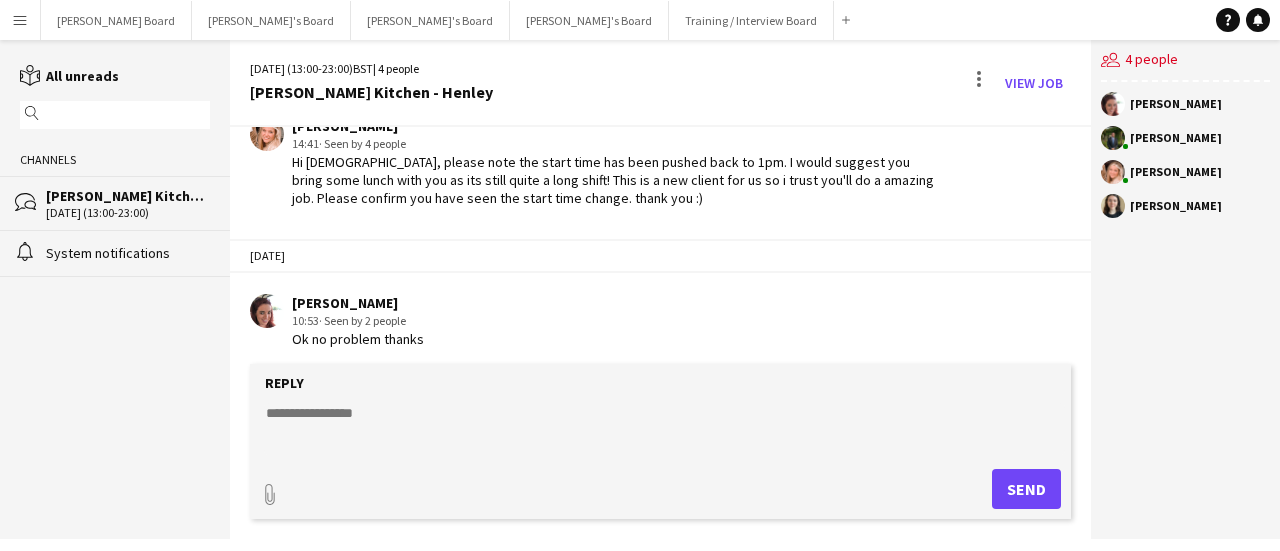 scroll, scrollTop: 90, scrollLeft: 0, axis: vertical 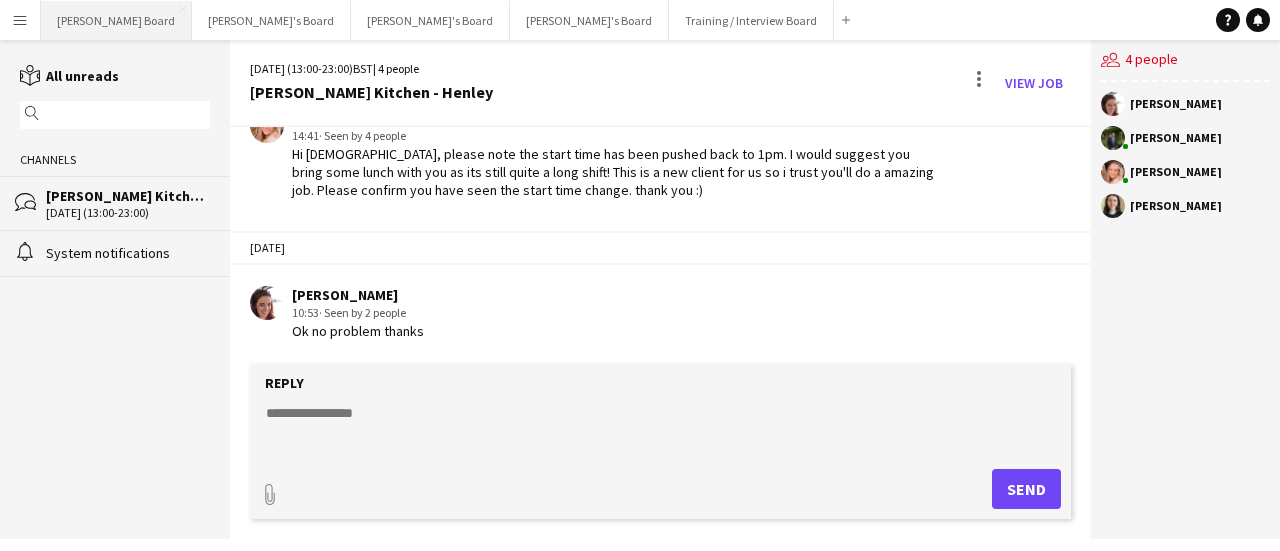 click on "[PERSON_NAME] Board
Close" at bounding box center (116, 20) 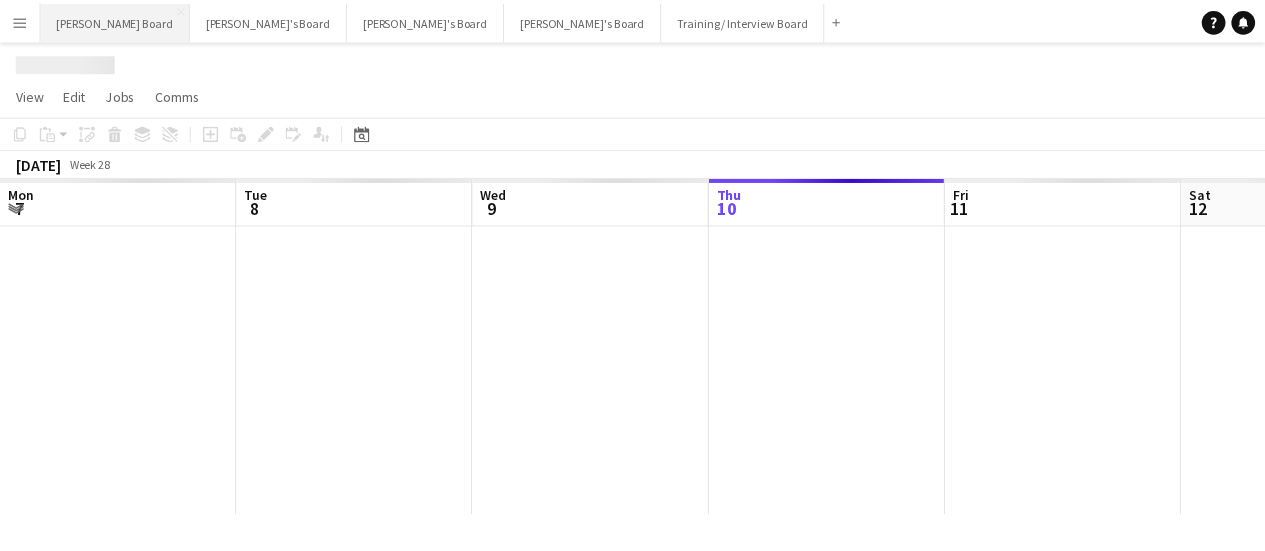scroll, scrollTop: 0, scrollLeft: 478, axis: horizontal 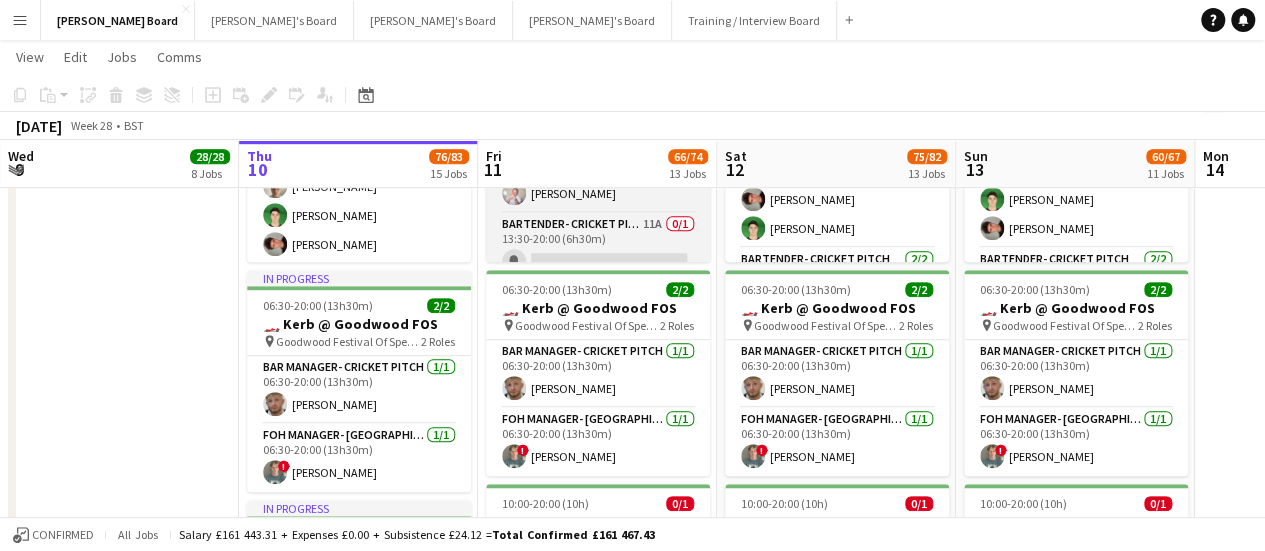 click on "FOH Manager- Cathedral Walk    [DATE]   06:30-20:00 (13h30m)
! [PERSON_NAME]" at bounding box center (598, 442) 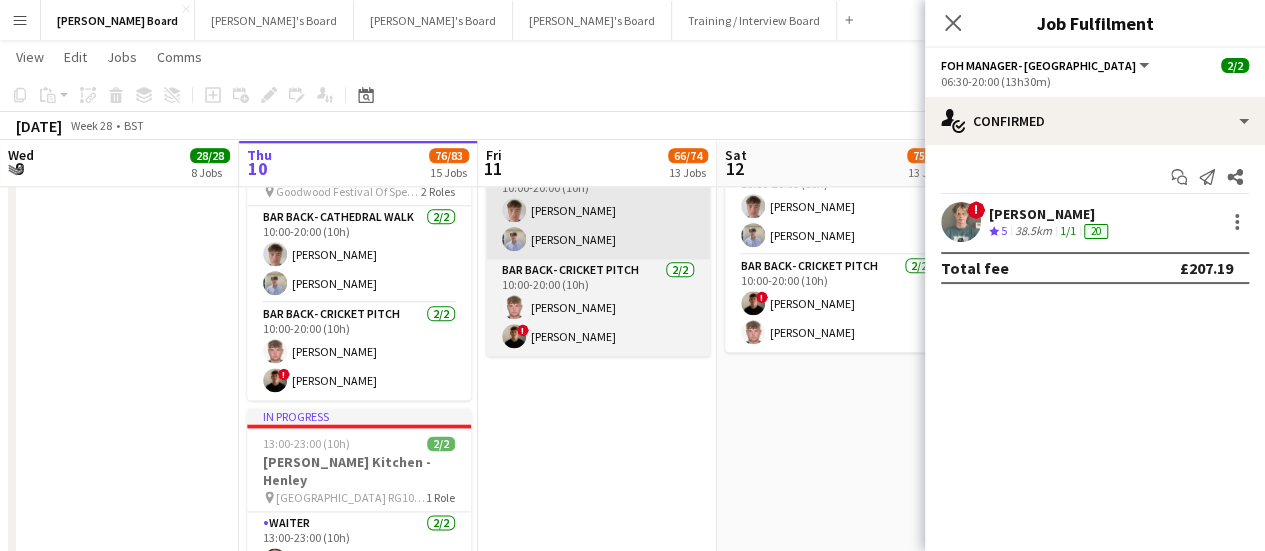 scroll, scrollTop: 1165, scrollLeft: 0, axis: vertical 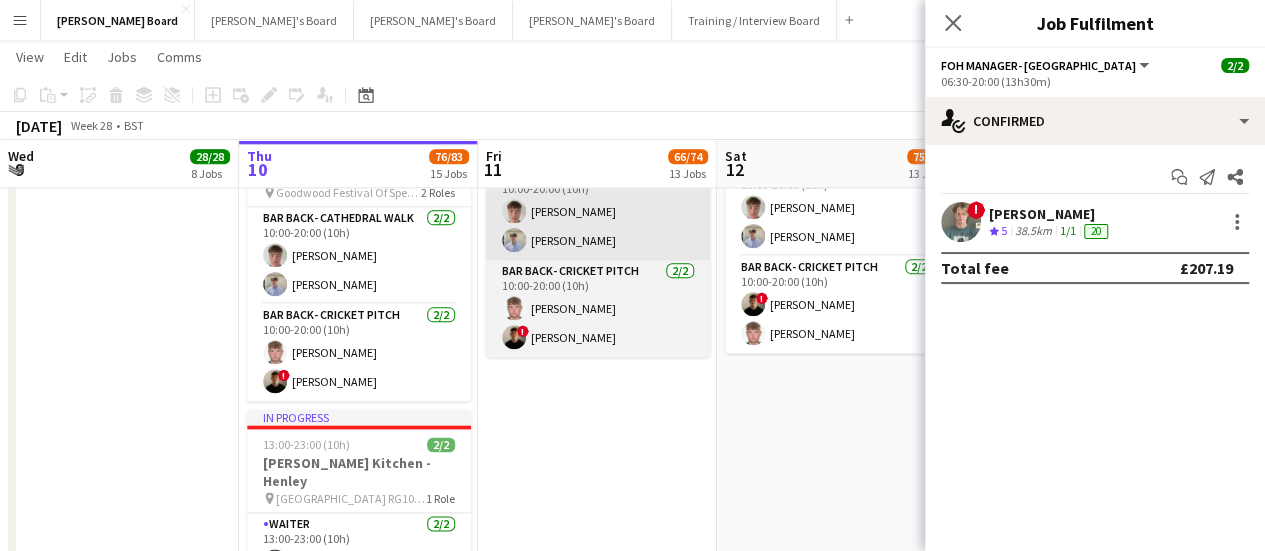 click on "06:00-18:00 (12h)    0/1
pin
Goodwood Festival Of Speed [GEOGRAPHIC_DATA], PO18 0PH   1 Role   Shortlisted   108A   0/1   06:00-18:00 (12h)
single-neutral-actions
06:30-20:00 (13h30m)    16/17   🏎️ Kerb @ Goodwood FOS (16)
pin
Goodwood Festival Of Speed [GEOGRAPHIC_DATA], PO18 0PH   6 Roles   Bartender- Cricket Pitch    [DATE]   06:30-13:30 (7h)
[PERSON_NAME]  BAR - CATHEDRAL WALK   [DATE]   06:30-20:00 (13h30m)
[PERSON_NAME] [PERSON_NAME] [PERSON_NAME]  Bartender- Cricket Pitch    [DATE]   06:30-20:00 (13h30m)
[PERSON_NAME] [PERSON_NAME]  BAR - CATHEDRAL WALK   [DATE]   10:00-20:00 (10h)
[PERSON_NAME] ! [PERSON_NAME] [PERSON_NAME] [PERSON_NAME] [PERSON_NAME] [PERSON_NAME]  Bartender- Cricket Pitch    [DATE]   10:00-20:00 (10h)
[PERSON_NAME] [PERSON_NAME] [PERSON_NAME] [PERSON_NAME]  Bartender- Cricket Pitch    11A   0/1   13:30-20:00 (6h30m)
single-neutral-actions" at bounding box center (597, -117) 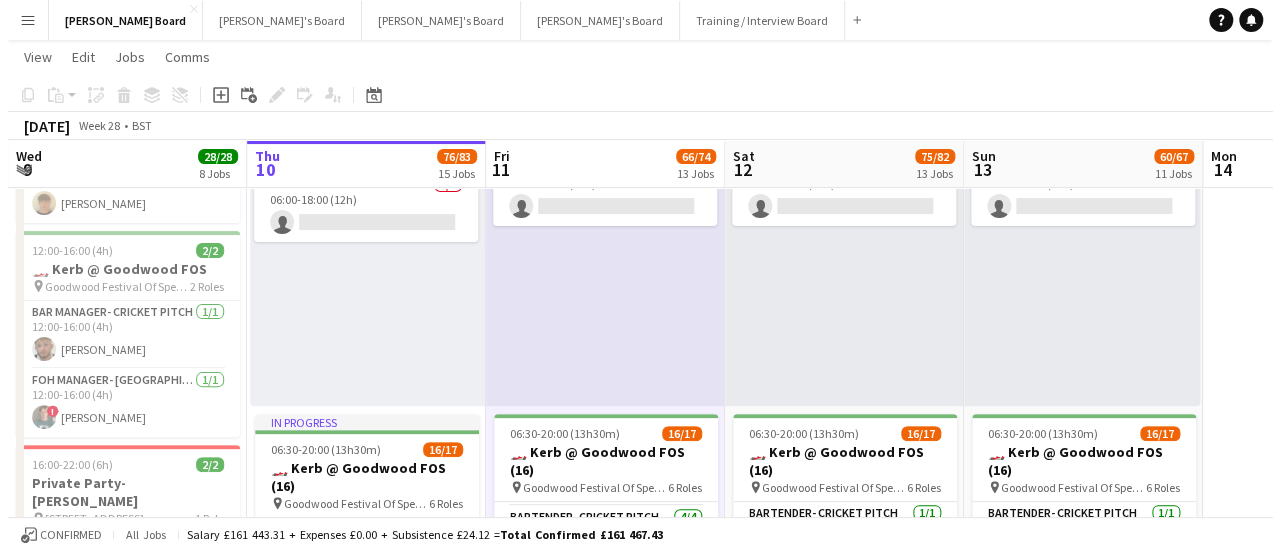 scroll, scrollTop: 0, scrollLeft: 0, axis: both 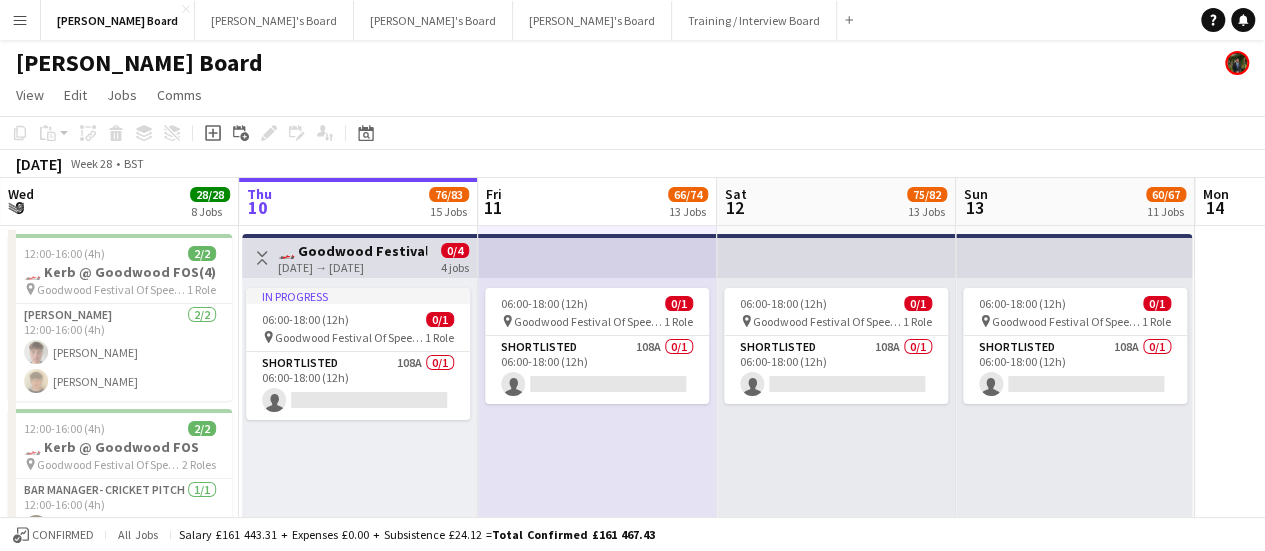 click on "Toggle View
🏎️ Goodwood Festival of Speed Shortlist  [DATE] → [DATE]   0/4   4 jobs" at bounding box center (359, 258) 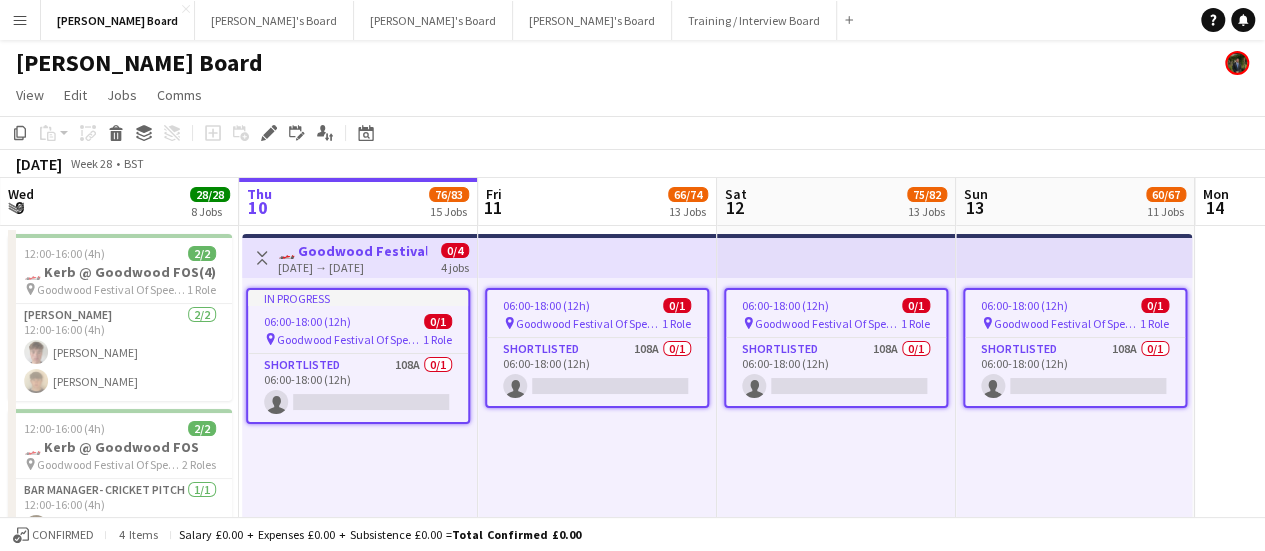 click on "Toggle View" at bounding box center (262, 258) 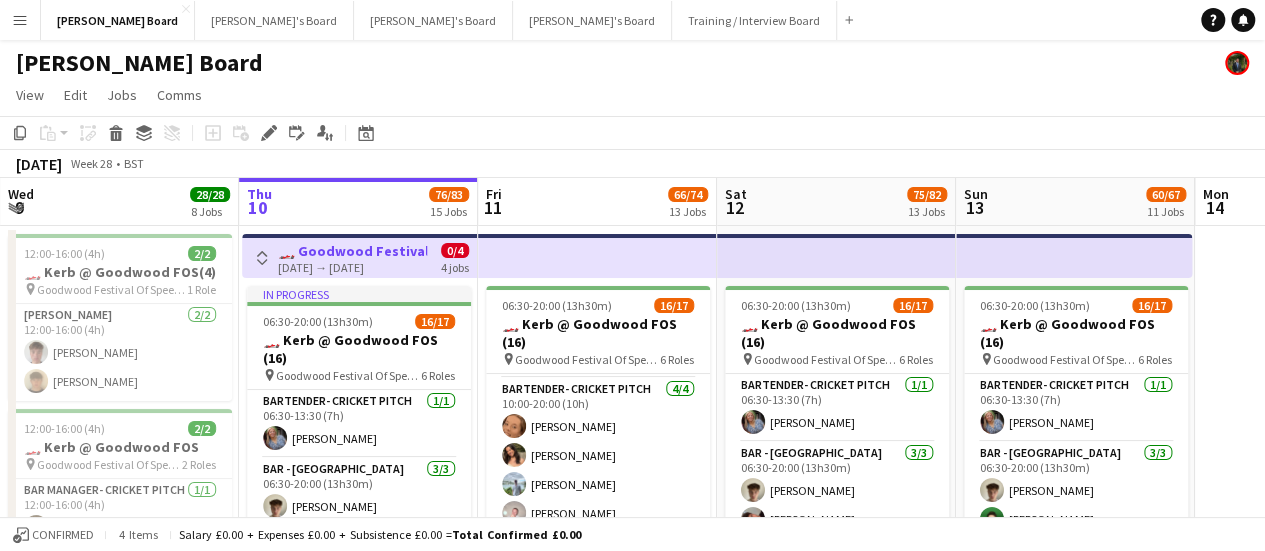click on "Toggle View" at bounding box center [262, 258] 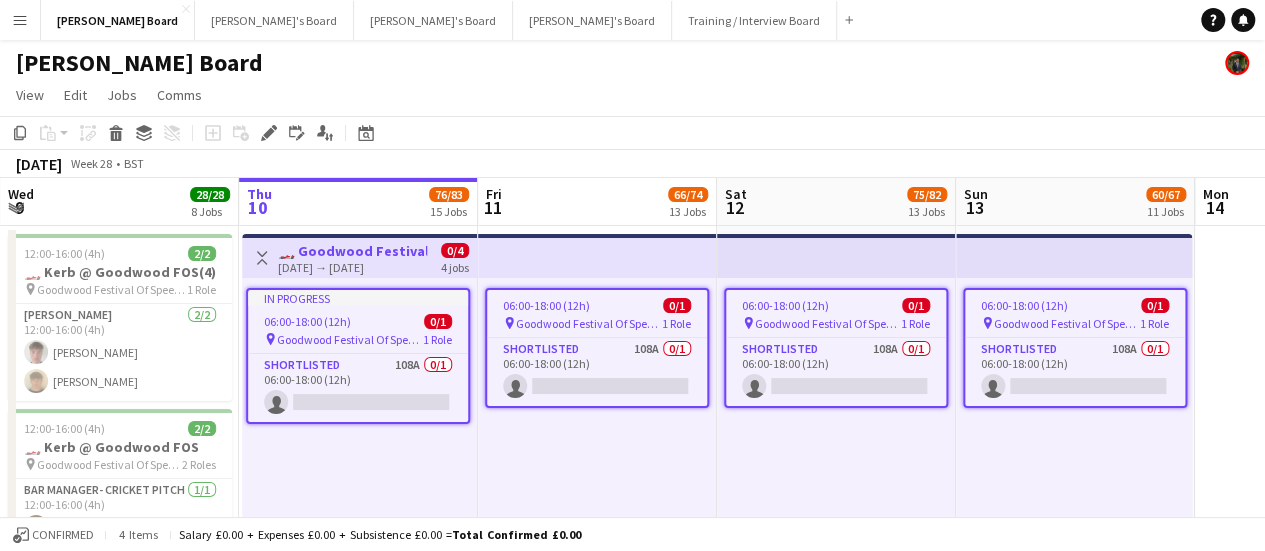 click on "Toggle View" at bounding box center (262, 258) 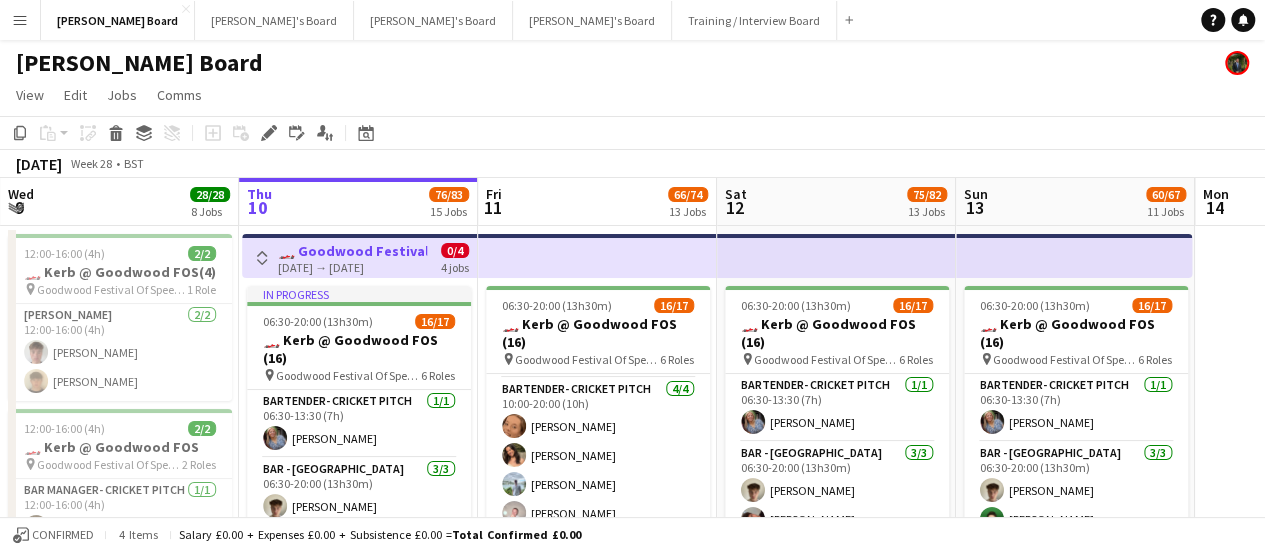 click on "Copy
Paste
Paste   Ctrl+V Paste with crew  Ctrl+Shift+V
Paste linked Job
[GEOGRAPHIC_DATA]
Group
Ungroup
Add job
Add linked Job
Edit
Edit linked Job
Applicants
Date picker
[DATE] [DATE] [DATE] M [DATE] T [DATE] W [DATE] T [DATE] F [DATE] S [DATE] S  [DATE]   2   3   4   5   6   7   8   9   10   11   12   13   14   15   16   17   18   19   20   21   22   23   24   25   26   27   28   29   30   31
Comparison range
Comparison range
[DATE]" 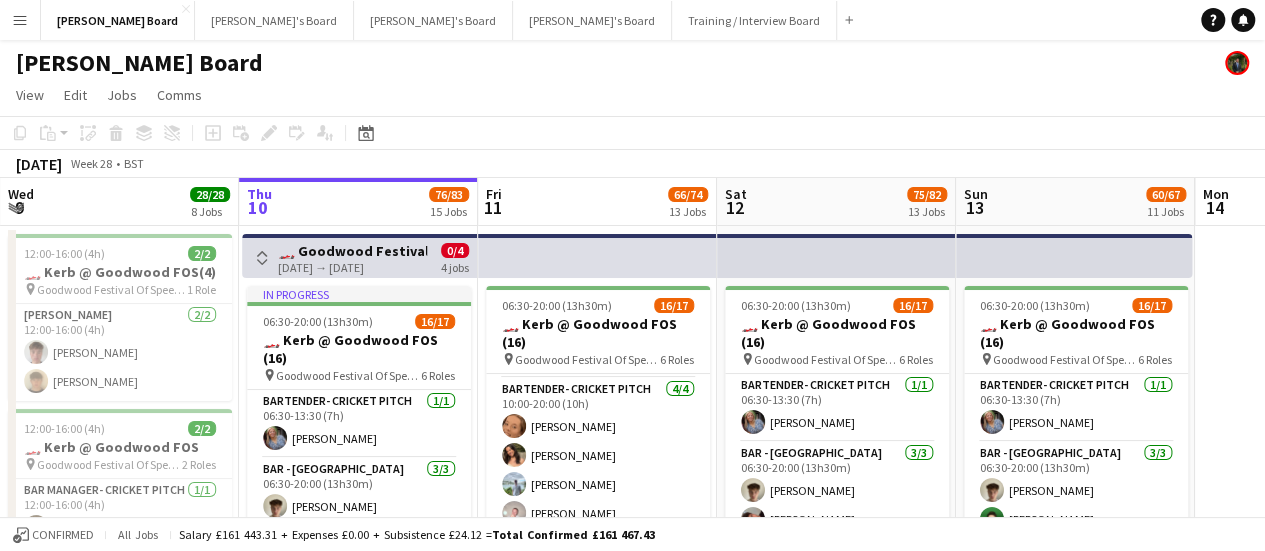 click on "Wed   9   28/28   8 Jobs" at bounding box center (119, 202) 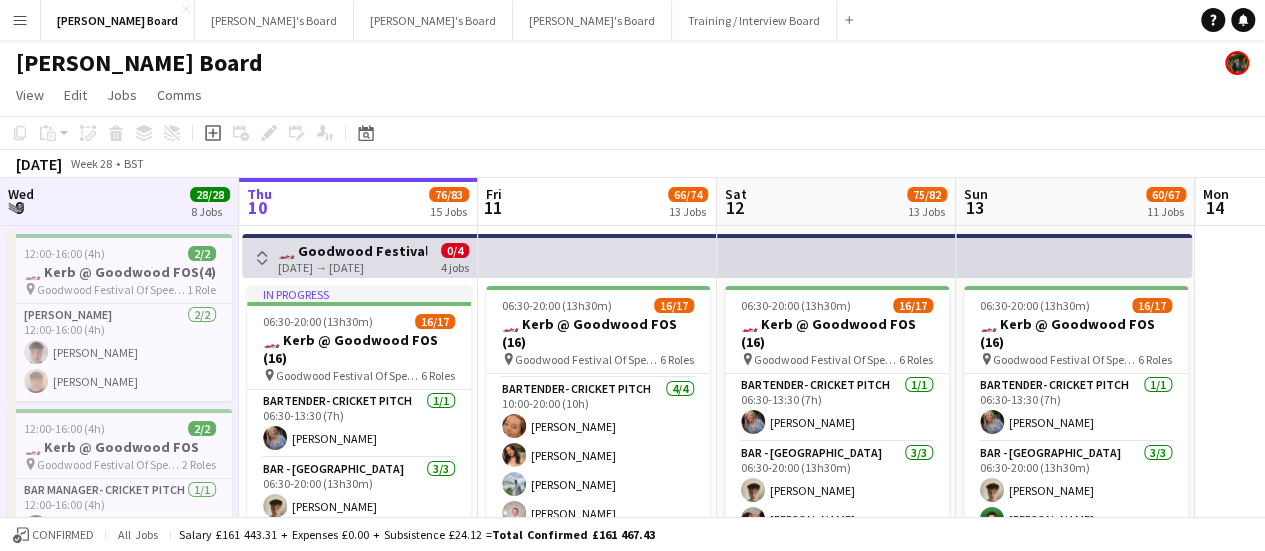 click on "Wed   9   28/28   8 Jobs" at bounding box center [119, 202] 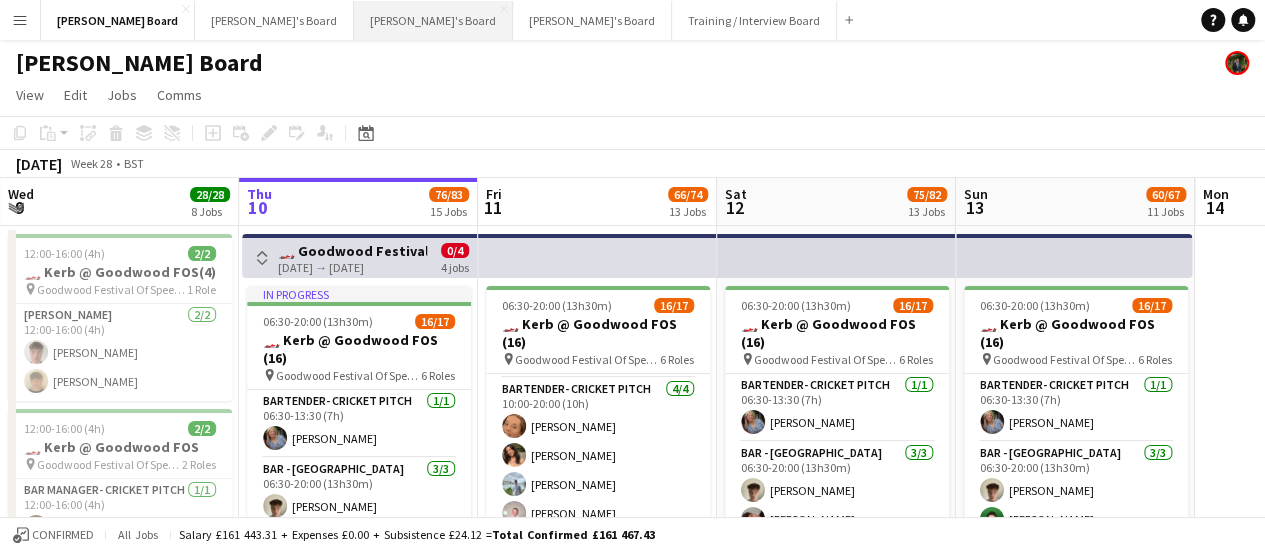 click on "[PERSON_NAME]'s Board
Close" at bounding box center (433, 20) 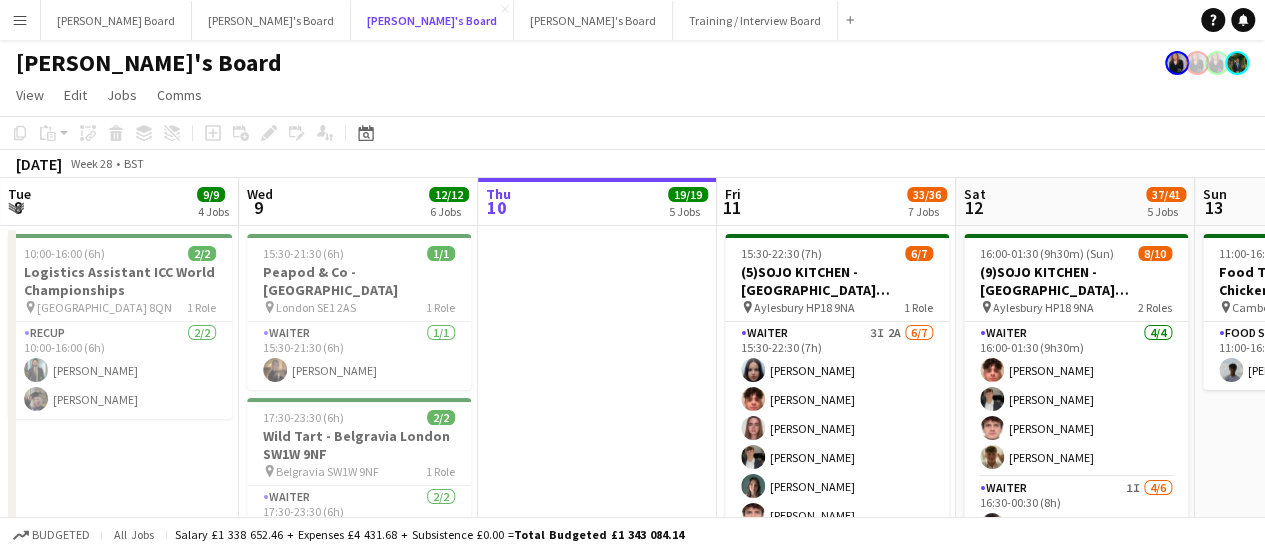 scroll, scrollTop: 0, scrollLeft: 609, axis: horizontal 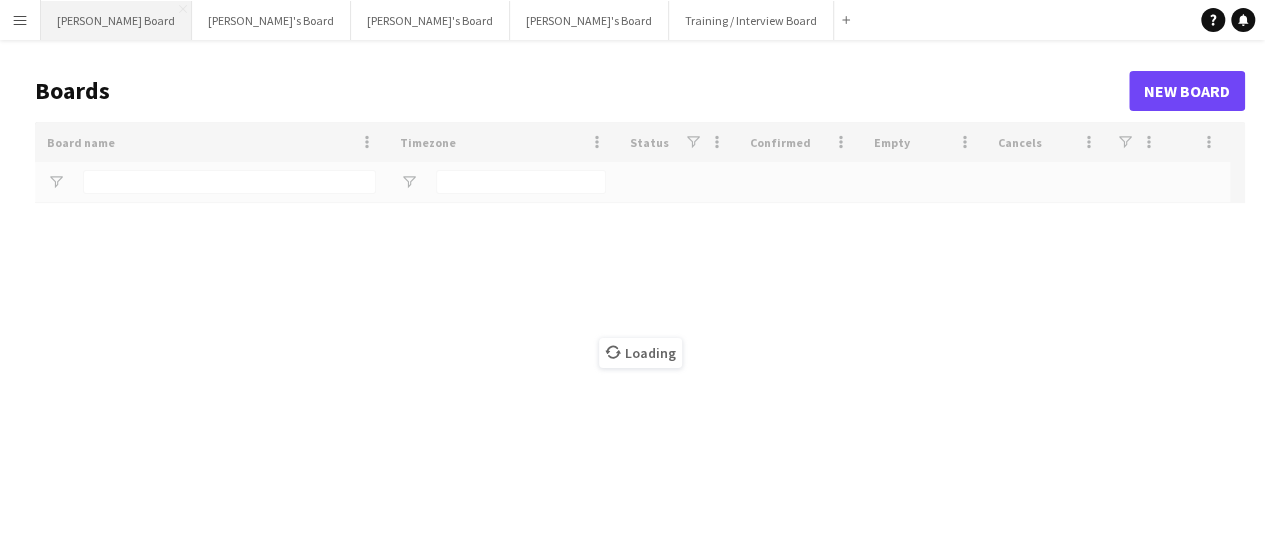 click on "[PERSON_NAME] Board
Close" at bounding box center (116, 20) 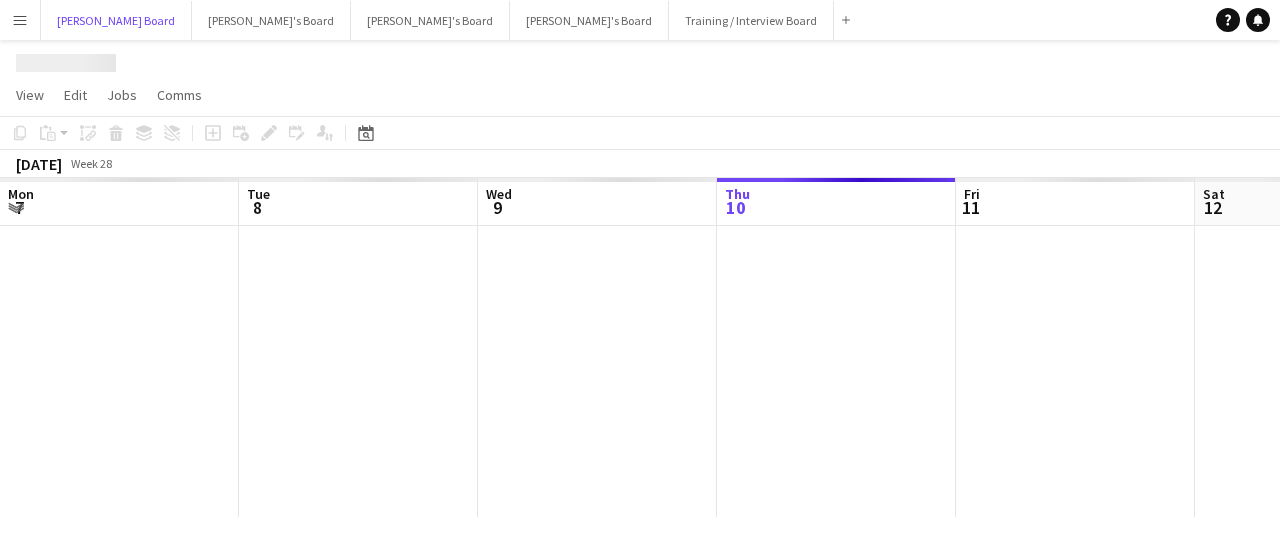 scroll, scrollTop: 0, scrollLeft: 478, axis: horizontal 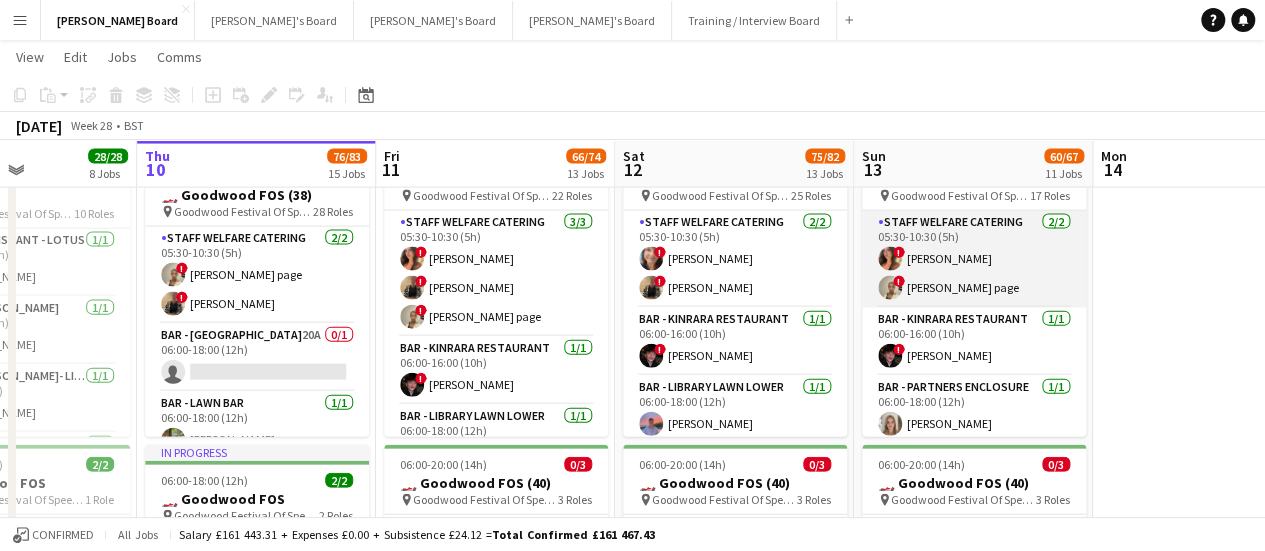 click on "Staff Welfare Catering   2/2   05:30-10:30 (5h)
! Chloe Honeybourne ! eloise page" at bounding box center (974, 259) 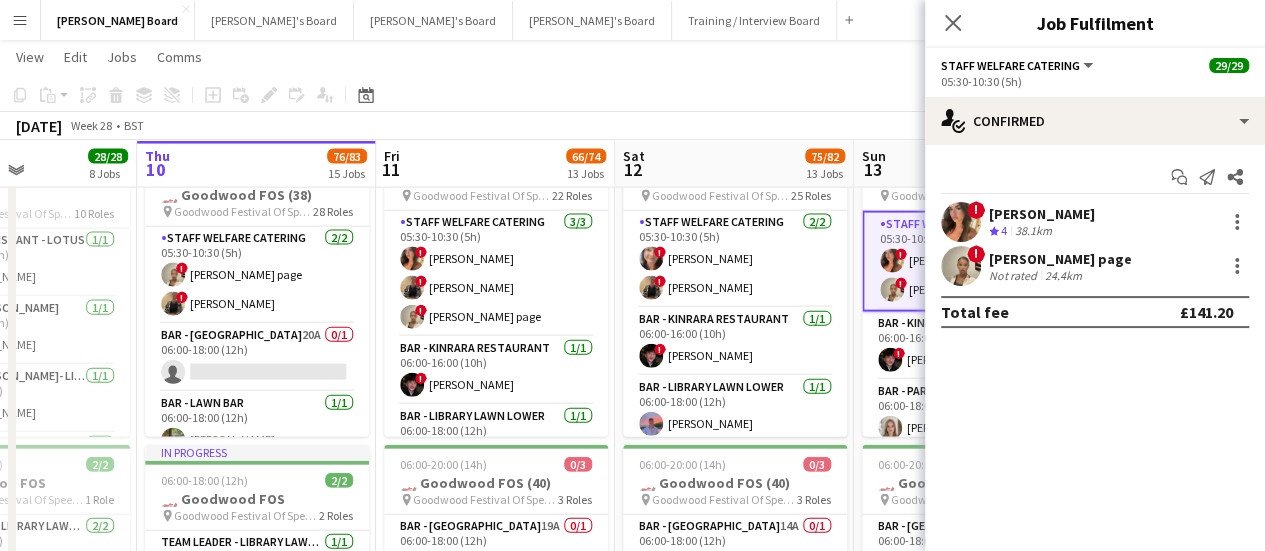 click on "Crew rating
4   38.1km" at bounding box center [1042, 231] 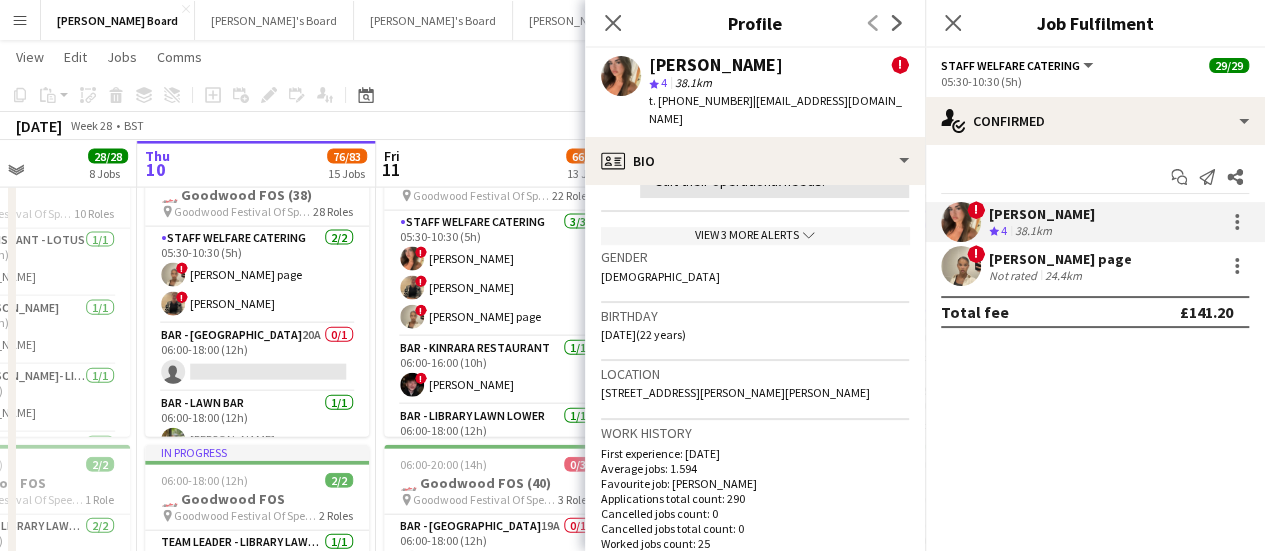 scroll, scrollTop: 516, scrollLeft: 0, axis: vertical 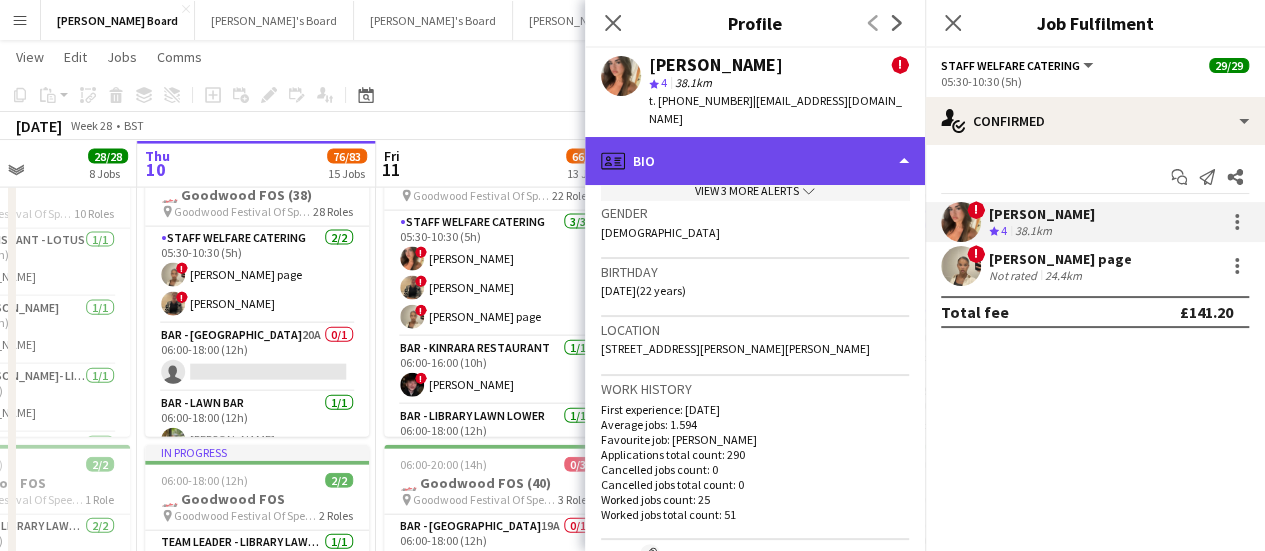 click on "profile
Bio" 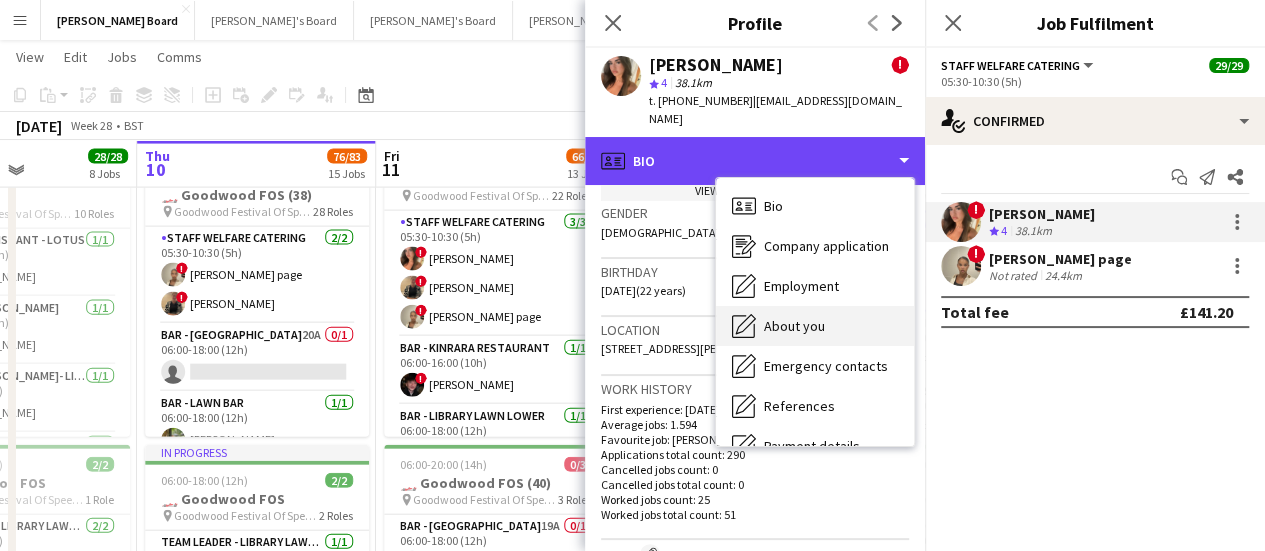 scroll, scrollTop: 268, scrollLeft: 0, axis: vertical 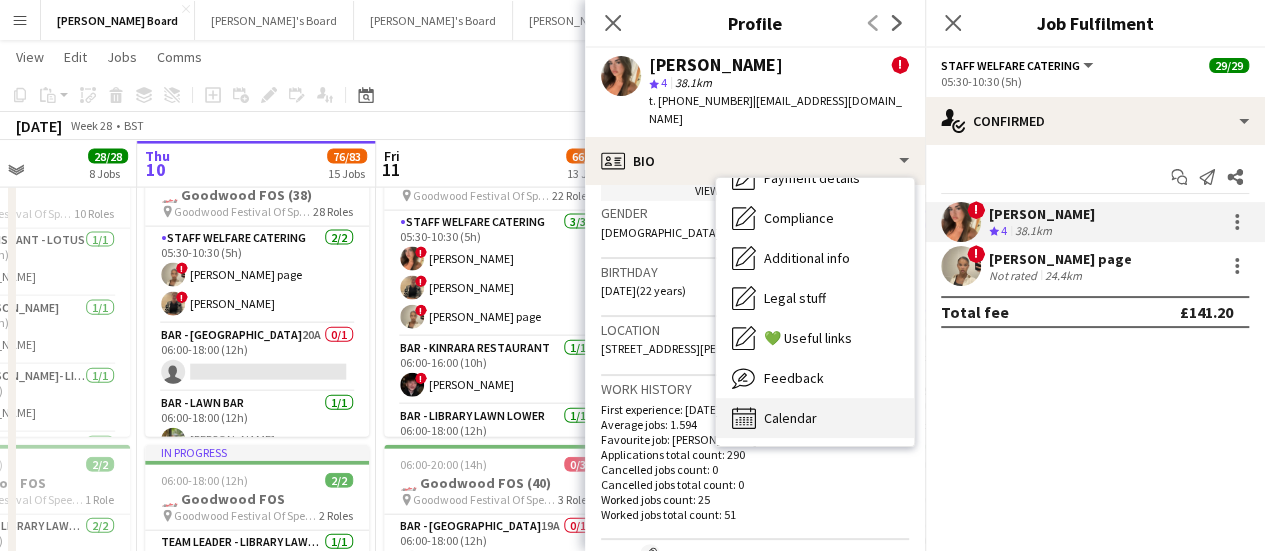 click on "Calendar" at bounding box center [790, 418] 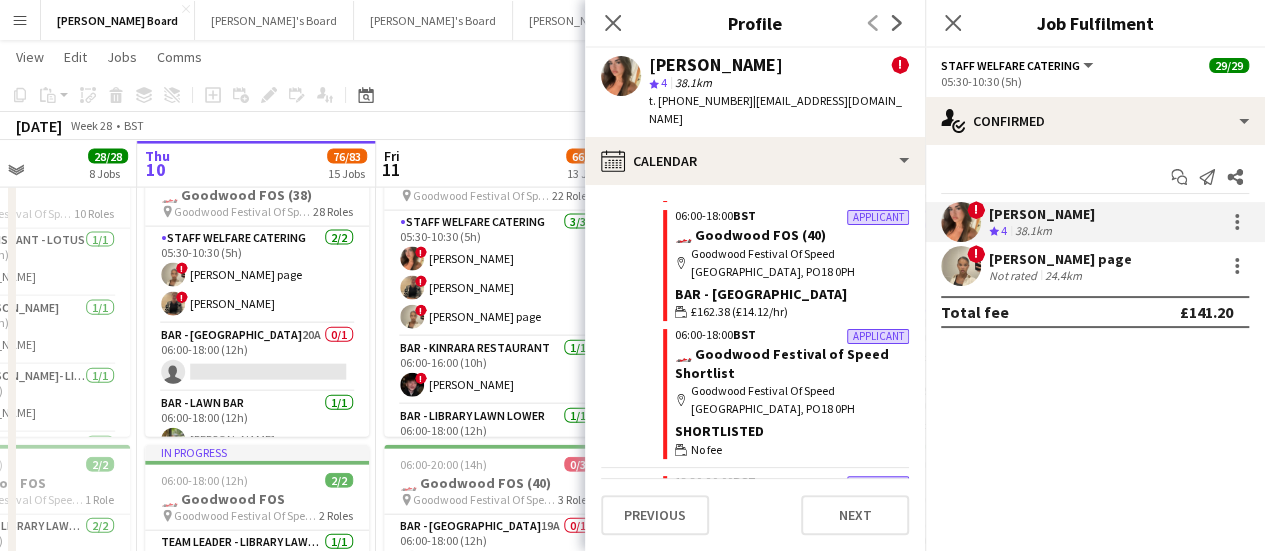 scroll, scrollTop: 3822, scrollLeft: 0, axis: vertical 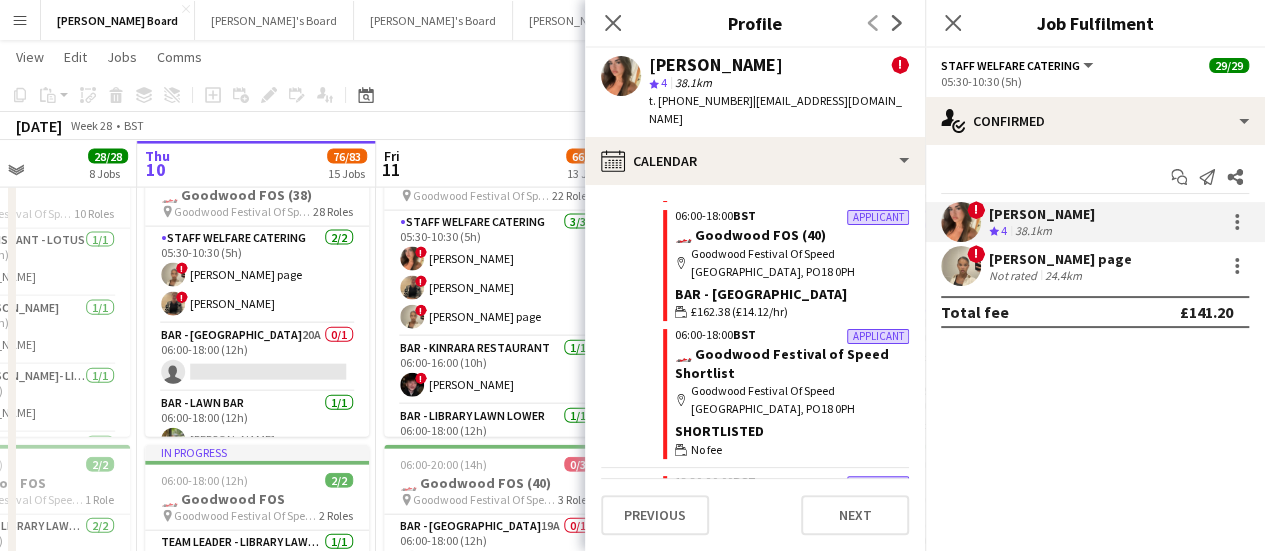 click on "July 2025   Week 28
•   BST" 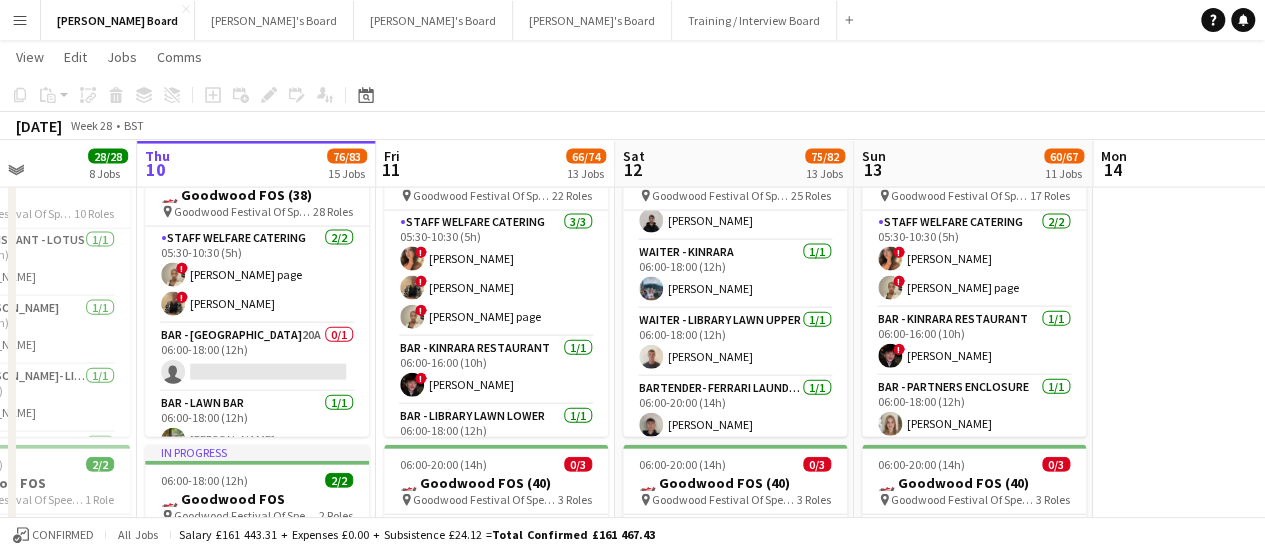 scroll, scrollTop: 776, scrollLeft: 0, axis: vertical 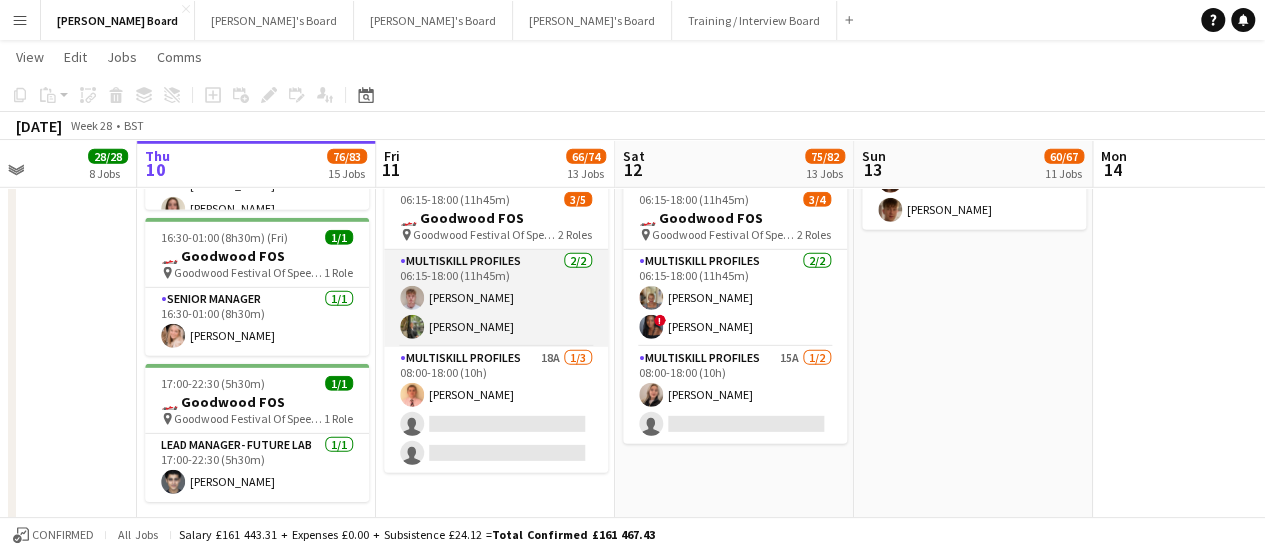 click on "MULTISKILL PROFILES   2/2   06:15-18:00 (11h45m)
Lorcan Hinchliffe Tilly Gibbons" at bounding box center [496, 298] 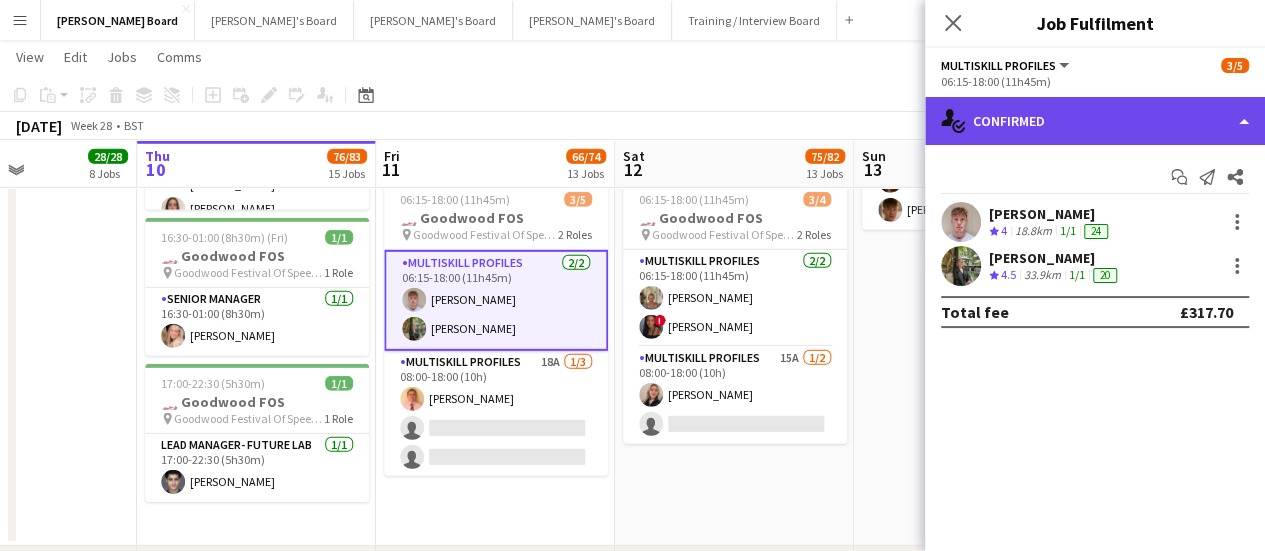 click on "single-neutral-actions-check-2
Confirmed" 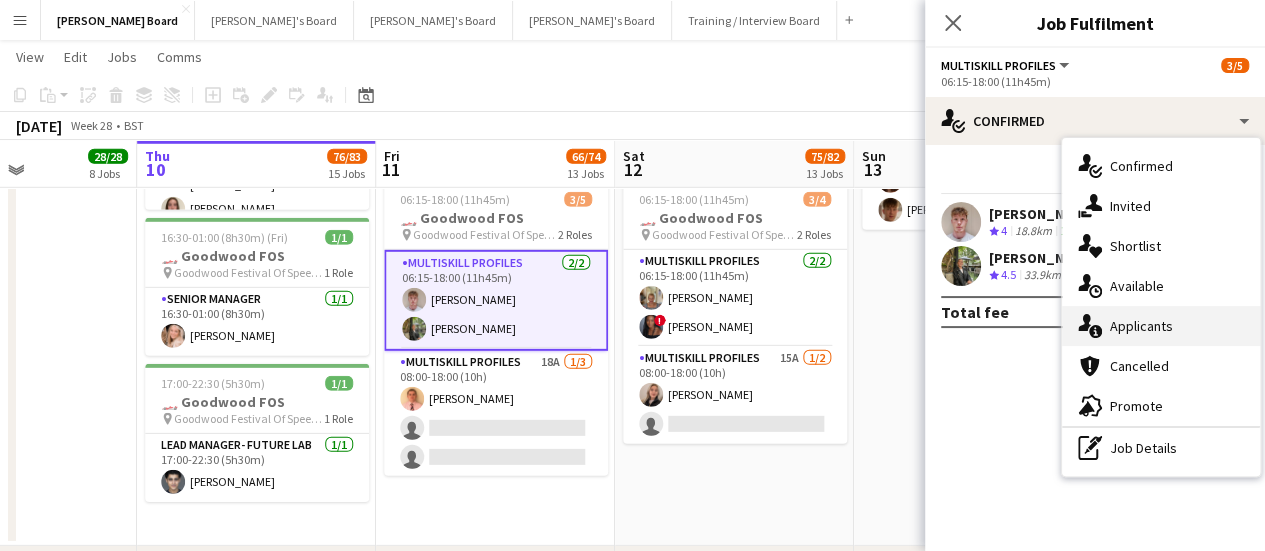 click on "single-neutral-actions-information
Applicants" at bounding box center [1161, 326] 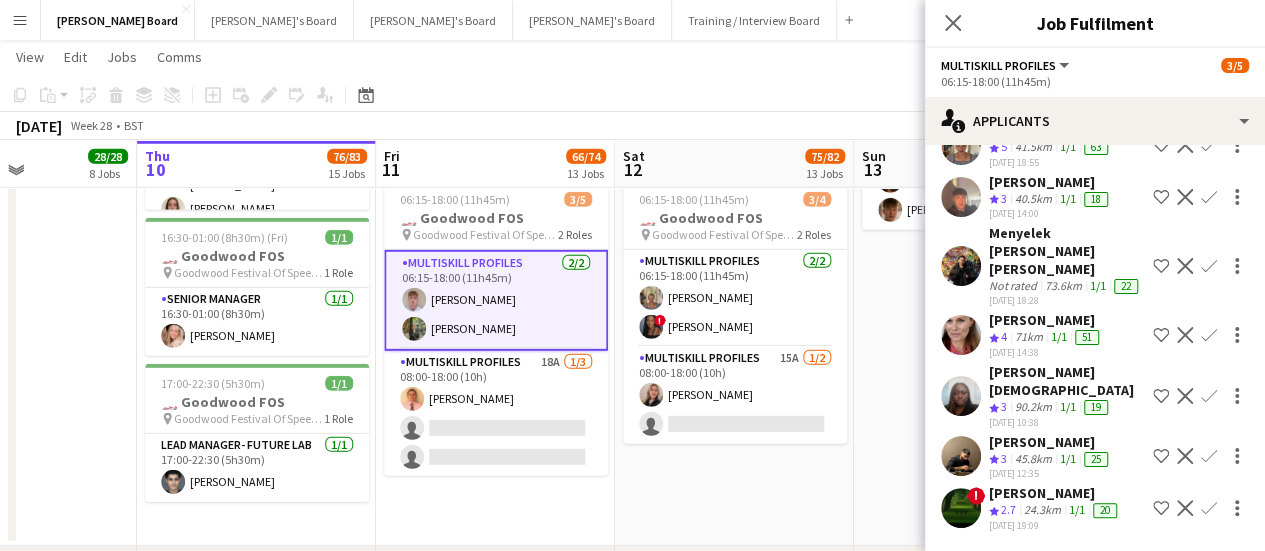 scroll, scrollTop: 142, scrollLeft: 0, axis: vertical 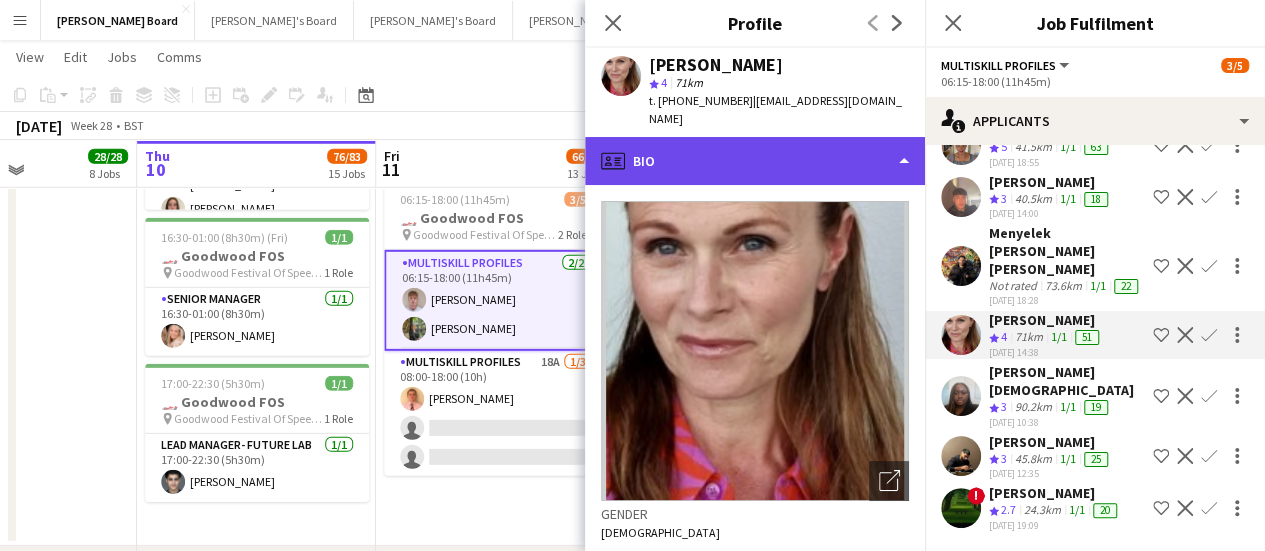 click on "profile
Bio" 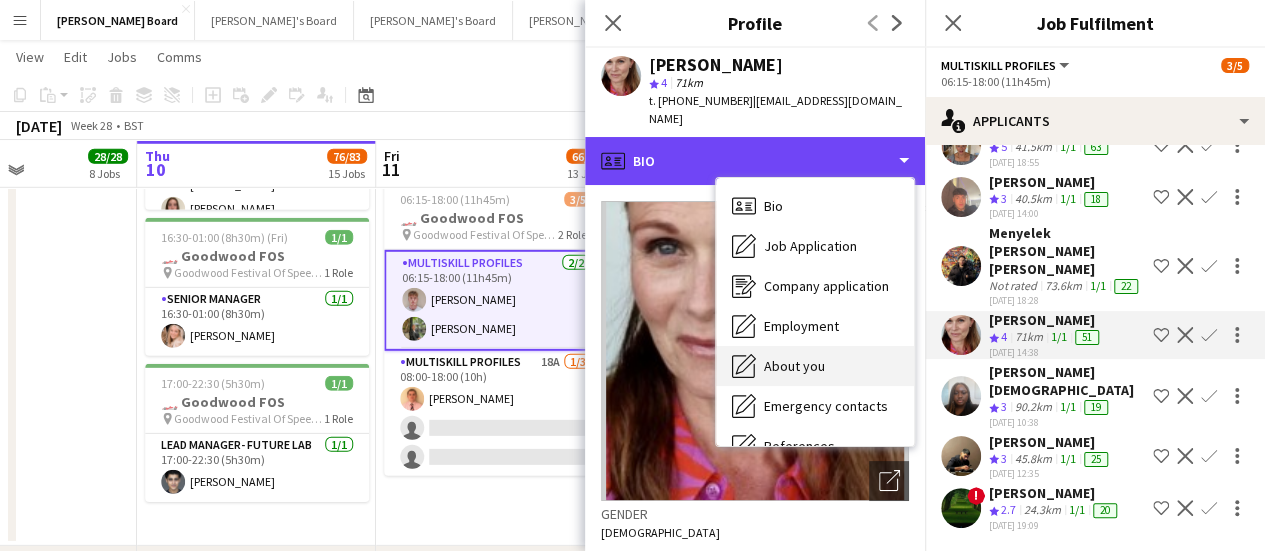scroll, scrollTop: 308, scrollLeft: 0, axis: vertical 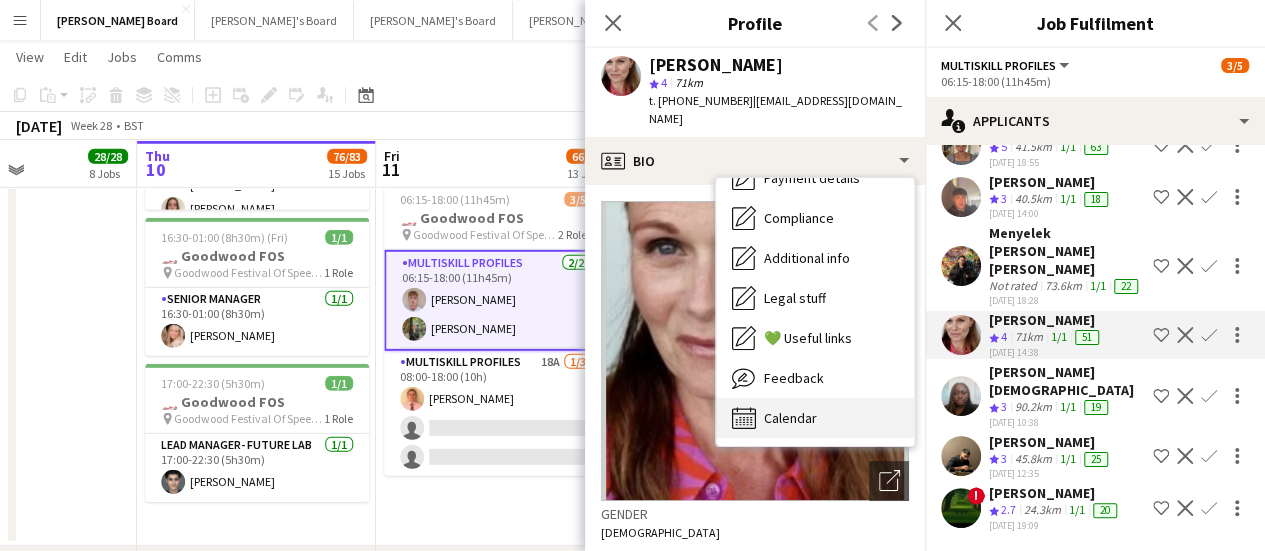 click on "Calendar" at bounding box center [790, 418] 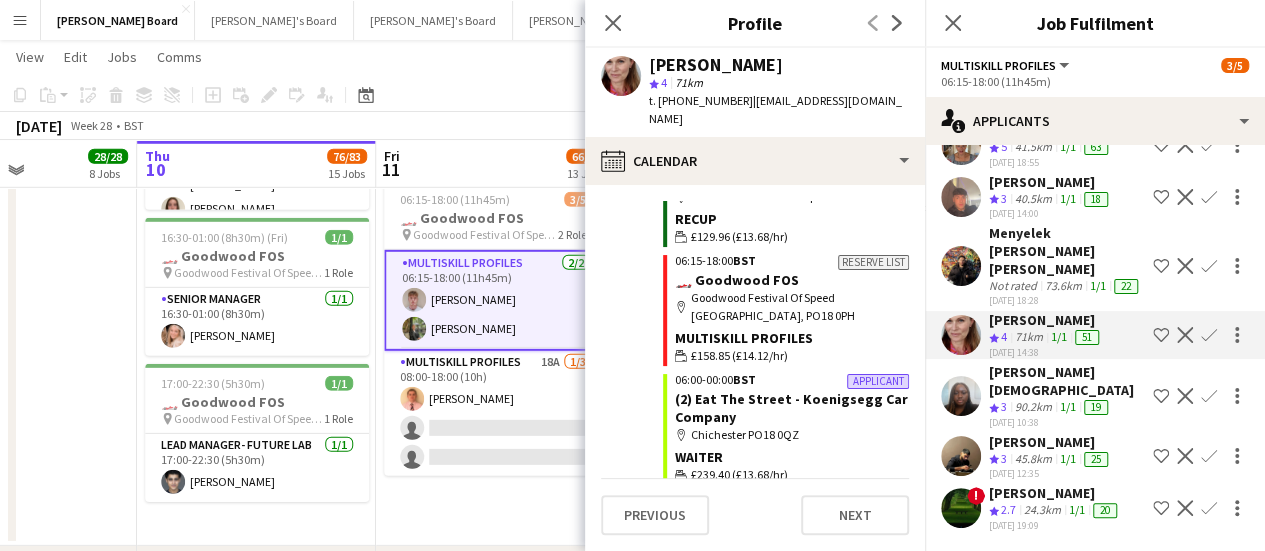 scroll, scrollTop: 1448, scrollLeft: 0, axis: vertical 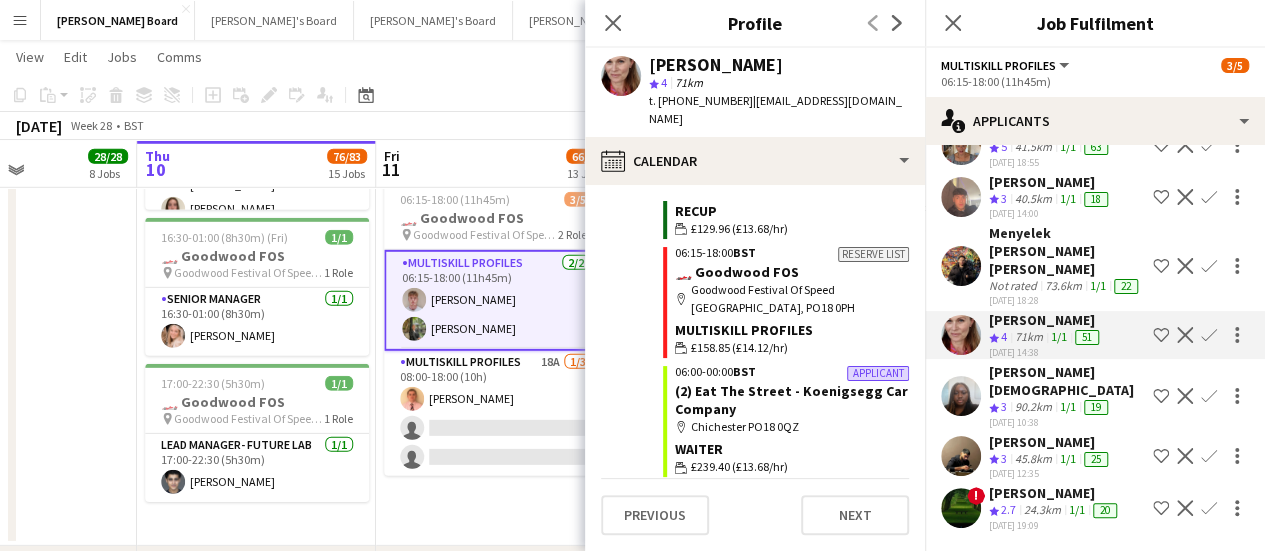 click on "July 2025   Week 28
•   BST" 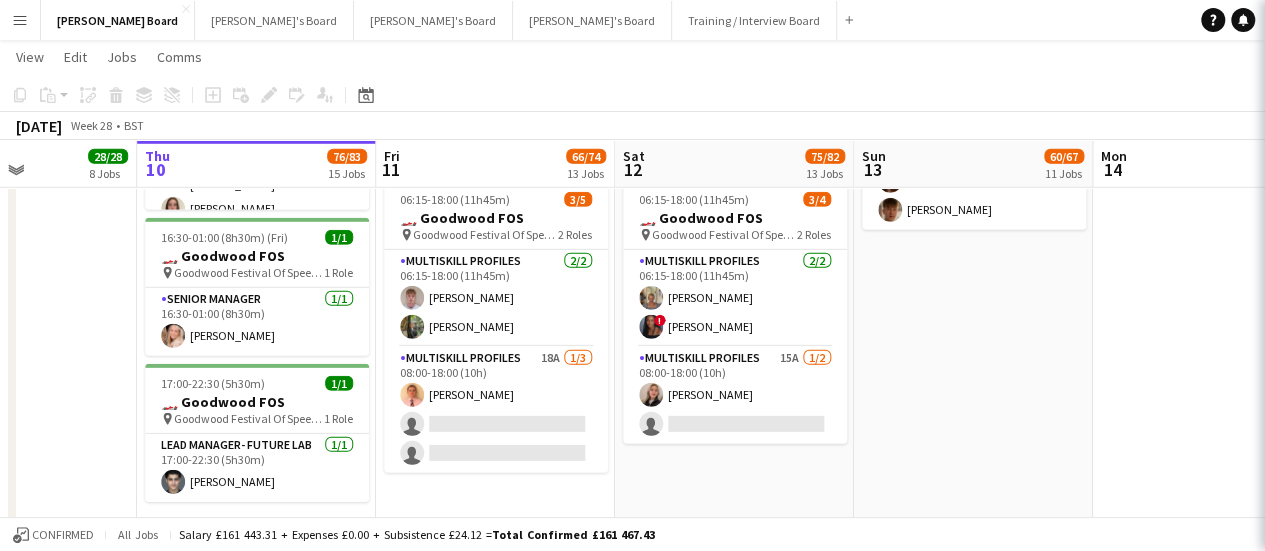 scroll, scrollTop: 0, scrollLeft: 0, axis: both 